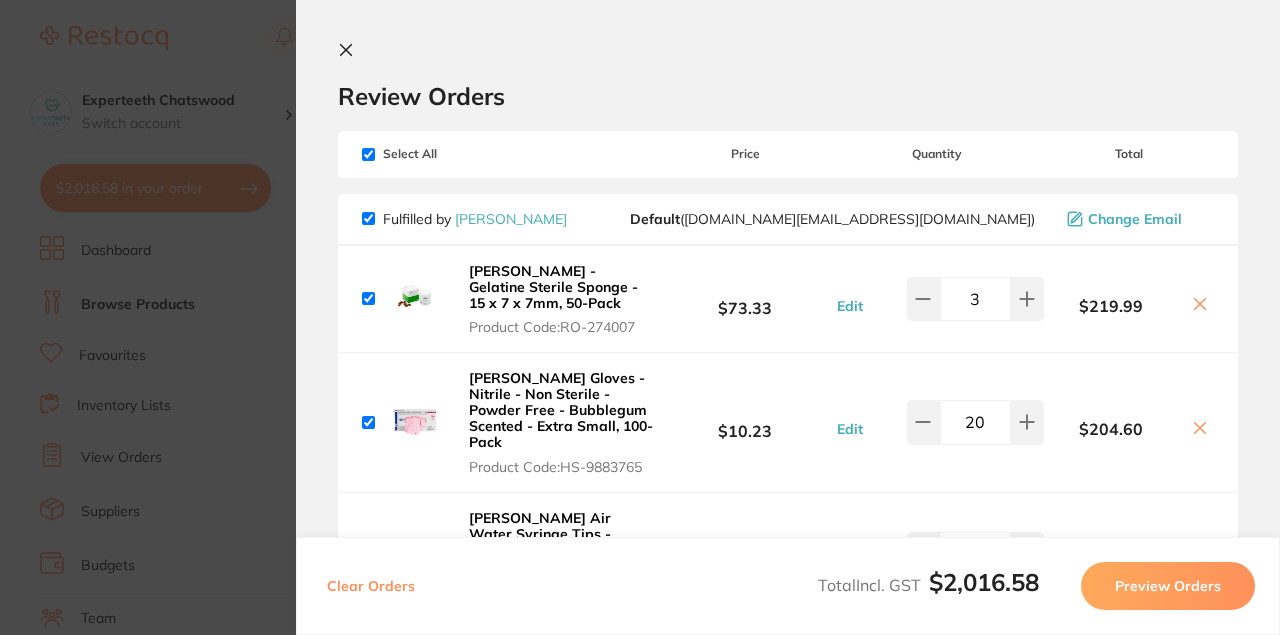 scroll, scrollTop: 0, scrollLeft: 0, axis: both 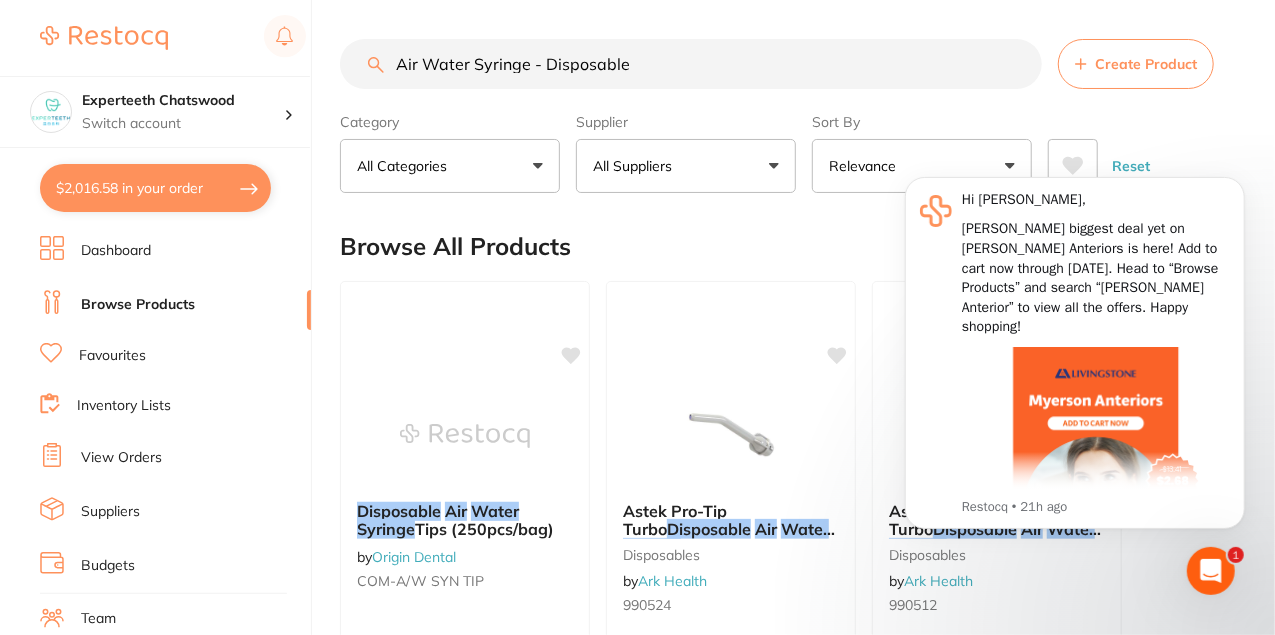 drag, startPoint x: 180, startPoint y: 192, endPoint x: 202, endPoint y: 182, distance: 24.166092 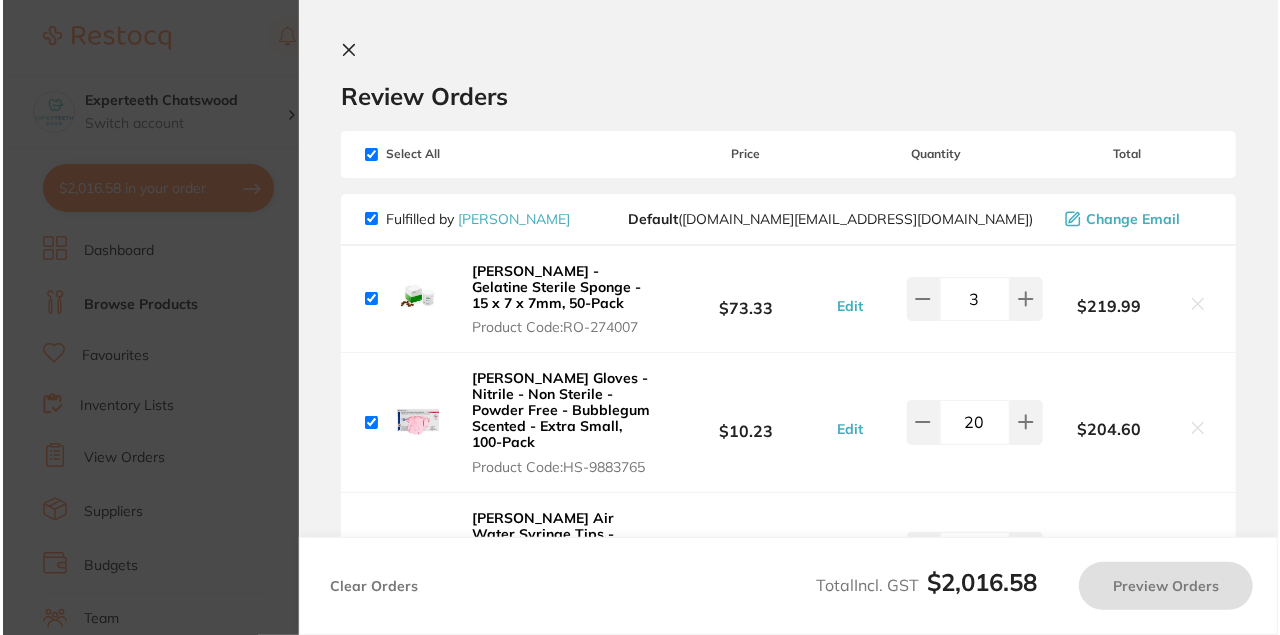 scroll, scrollTop: 0, scrollLeft: 0, axis: both 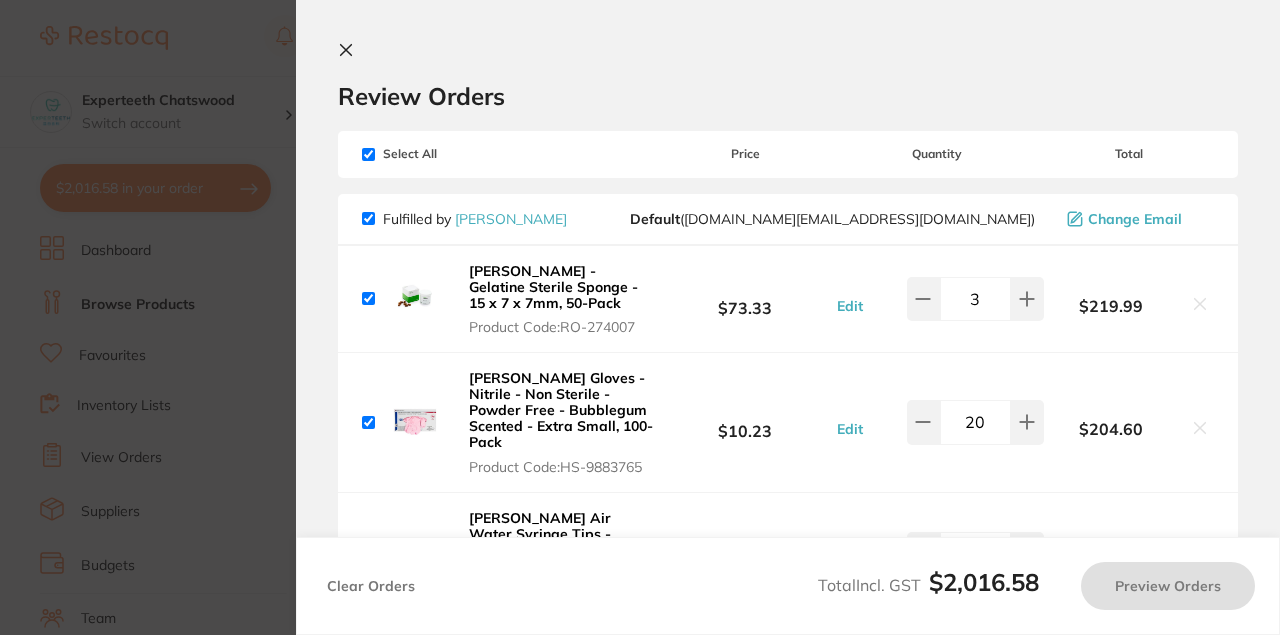 checkbox on "true" 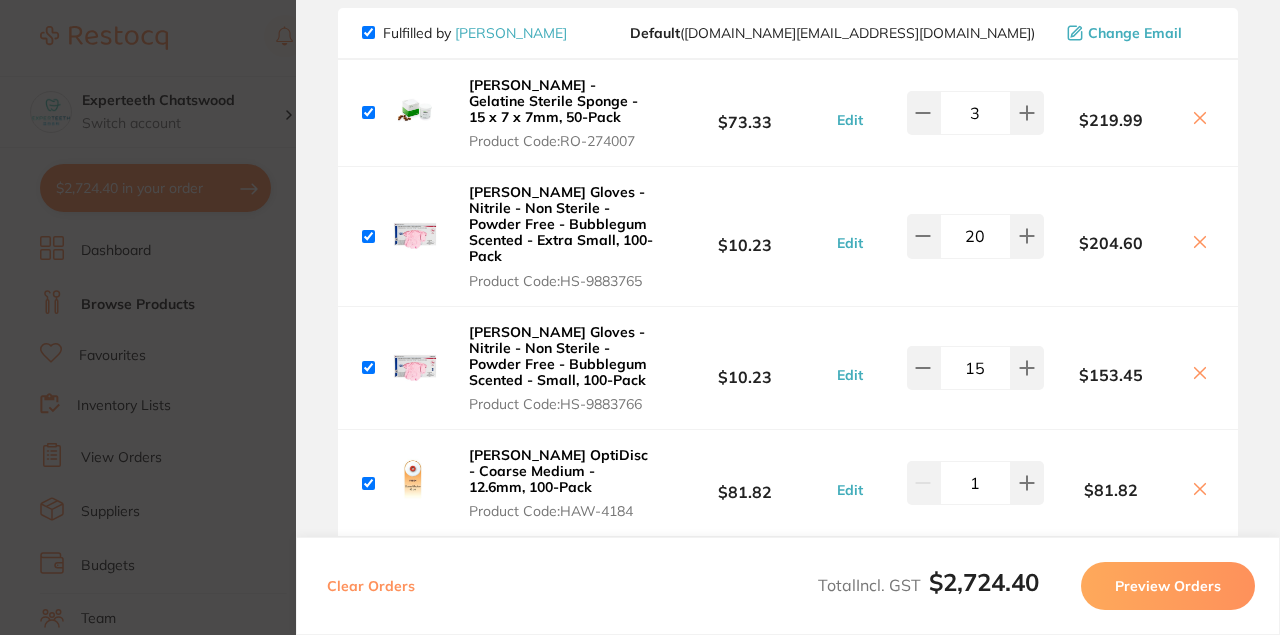 scroll, scrollTop: 222, scrollLeft: 0, axis: vertical 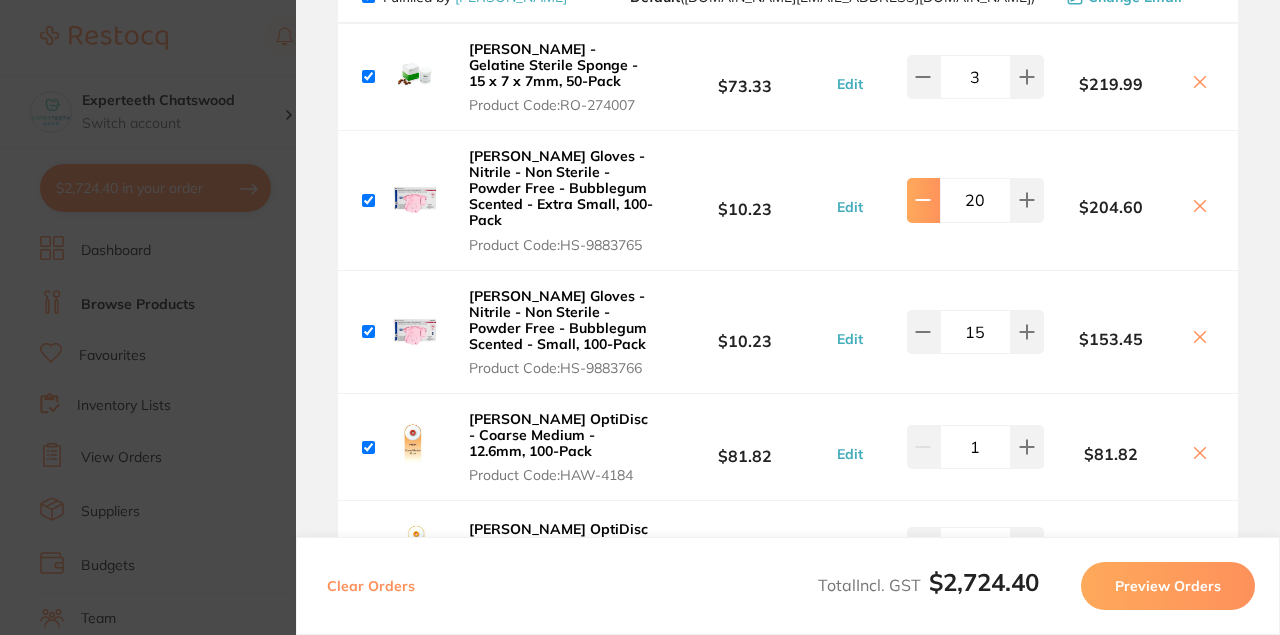 click 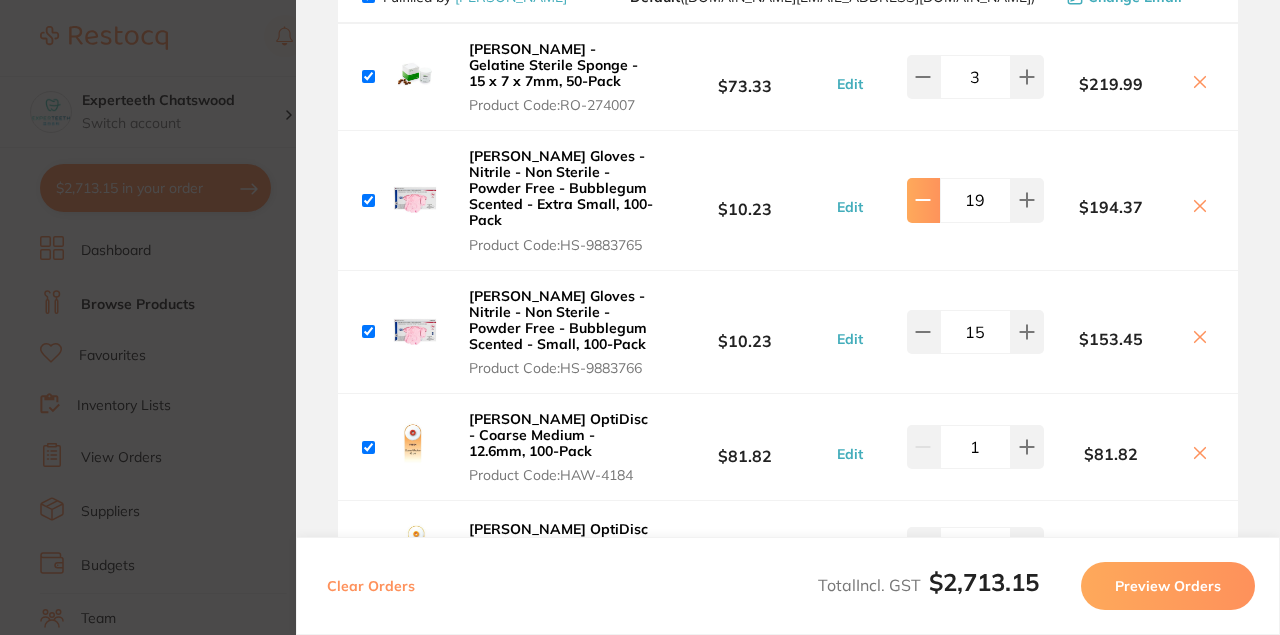 click 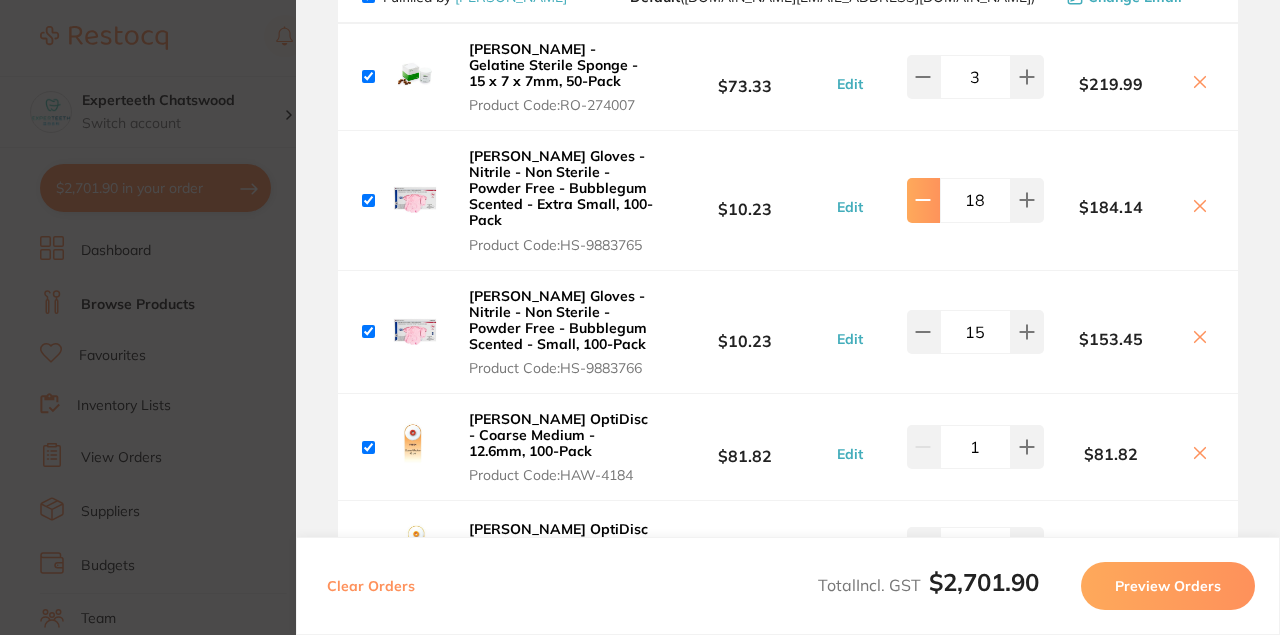 click 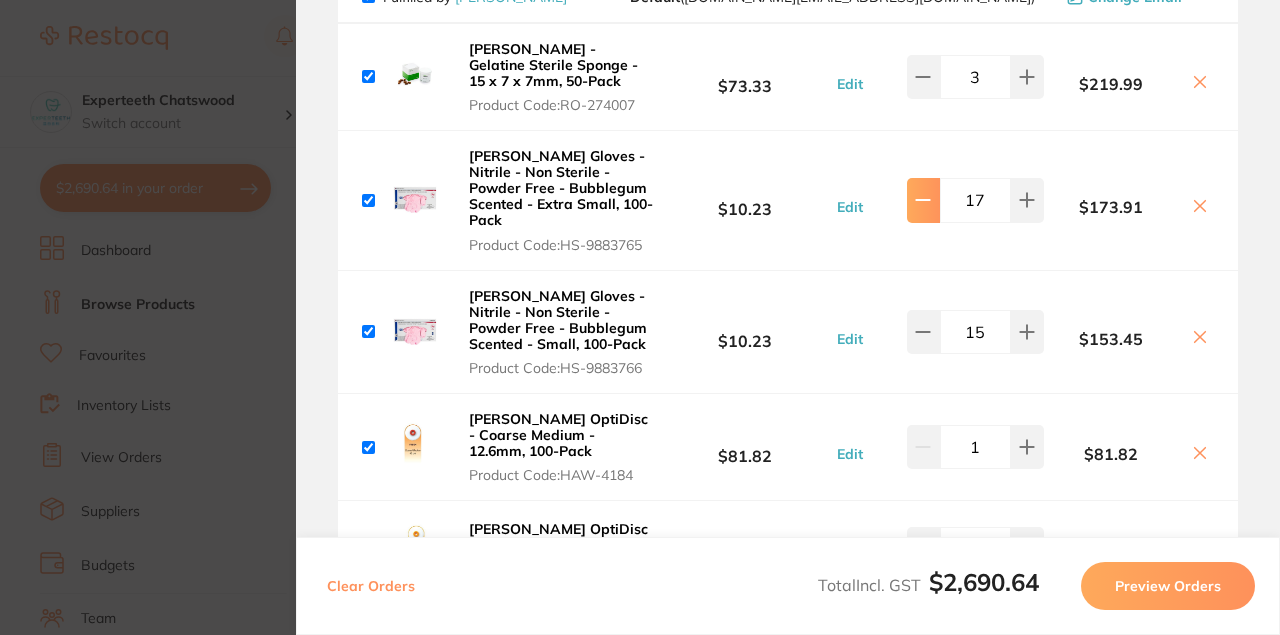 click 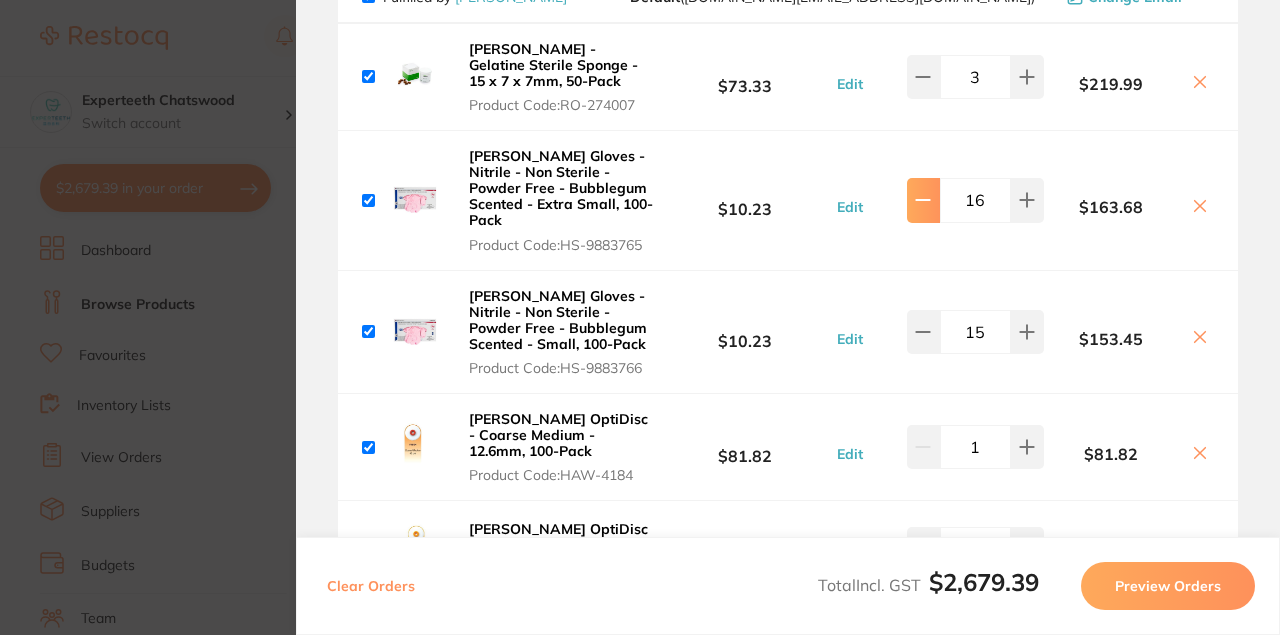 click 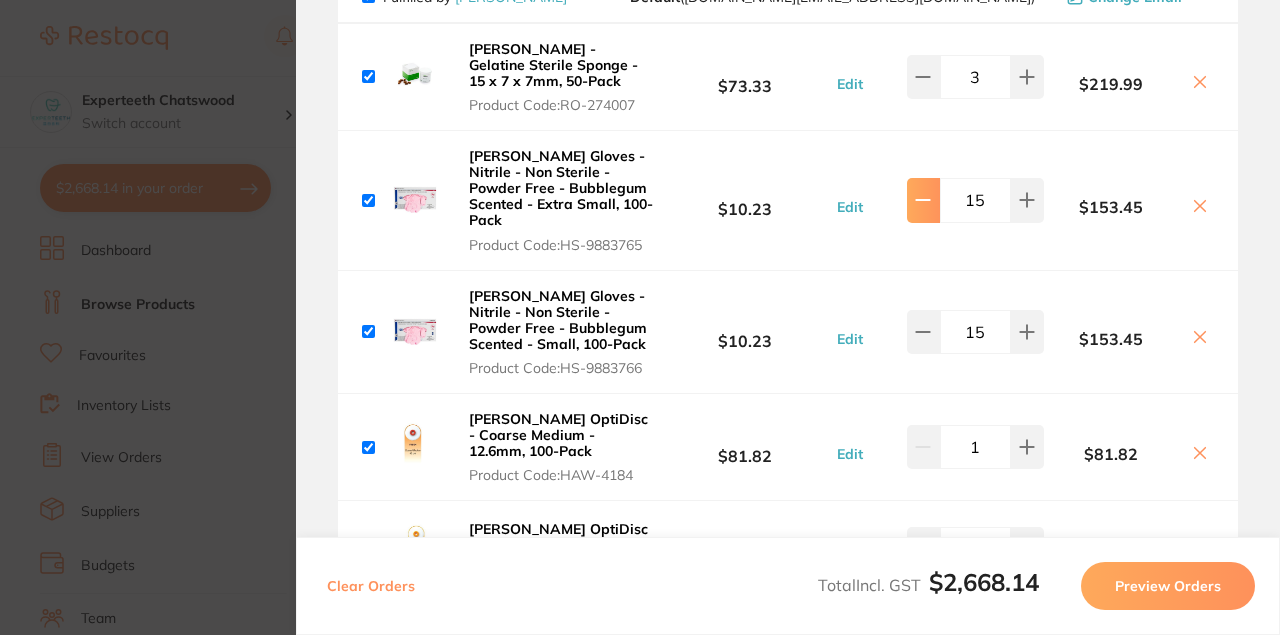 click 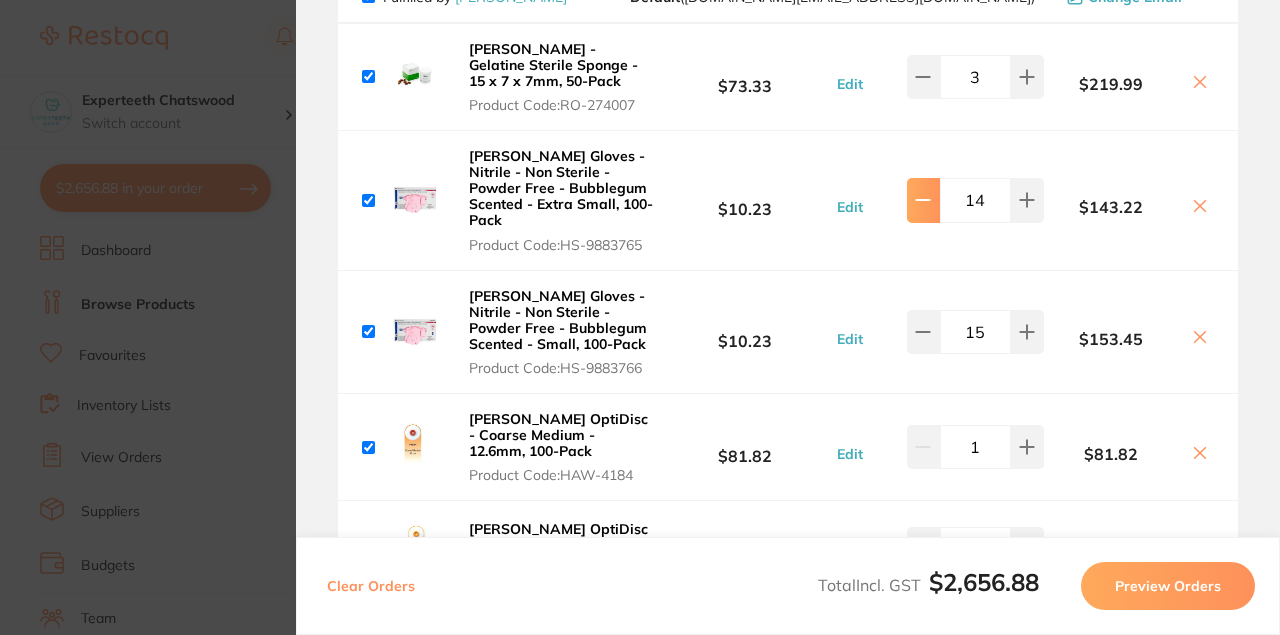 click 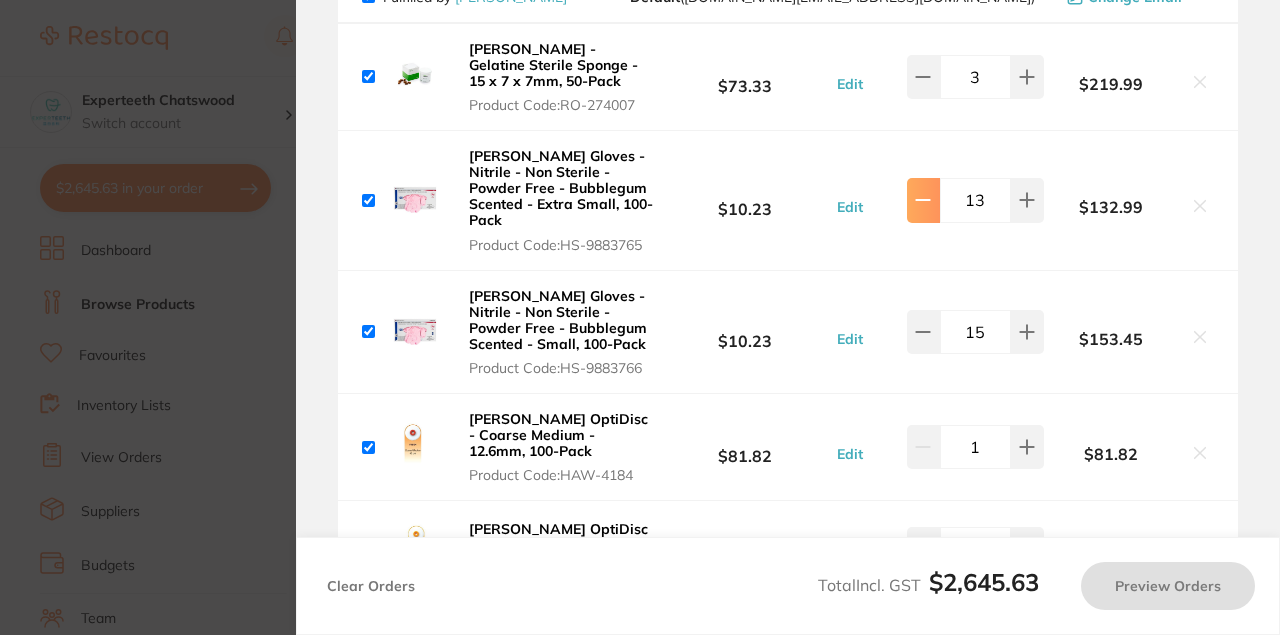 click 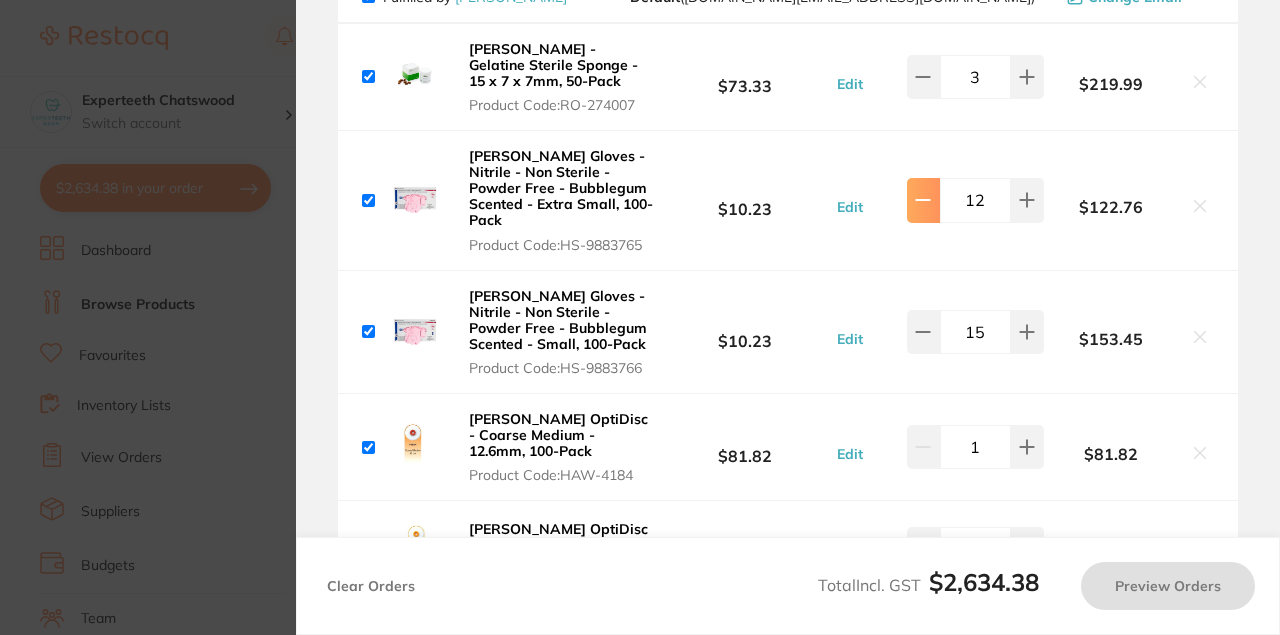 type on "17" 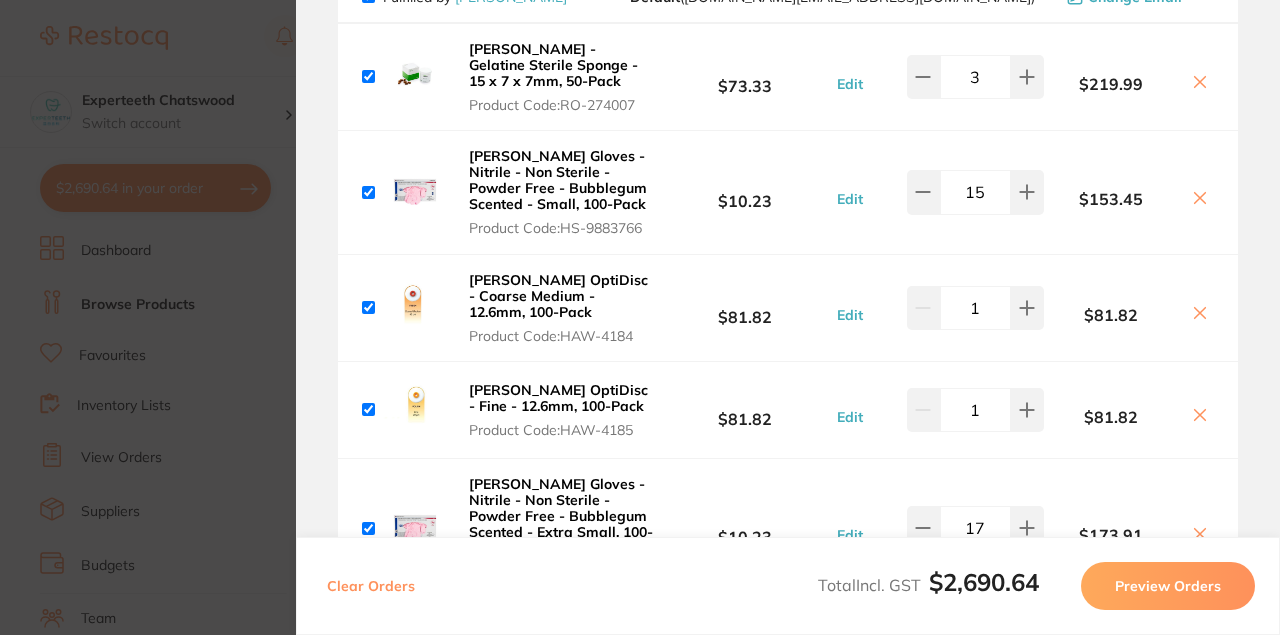 click at bounding box center [923, 77] 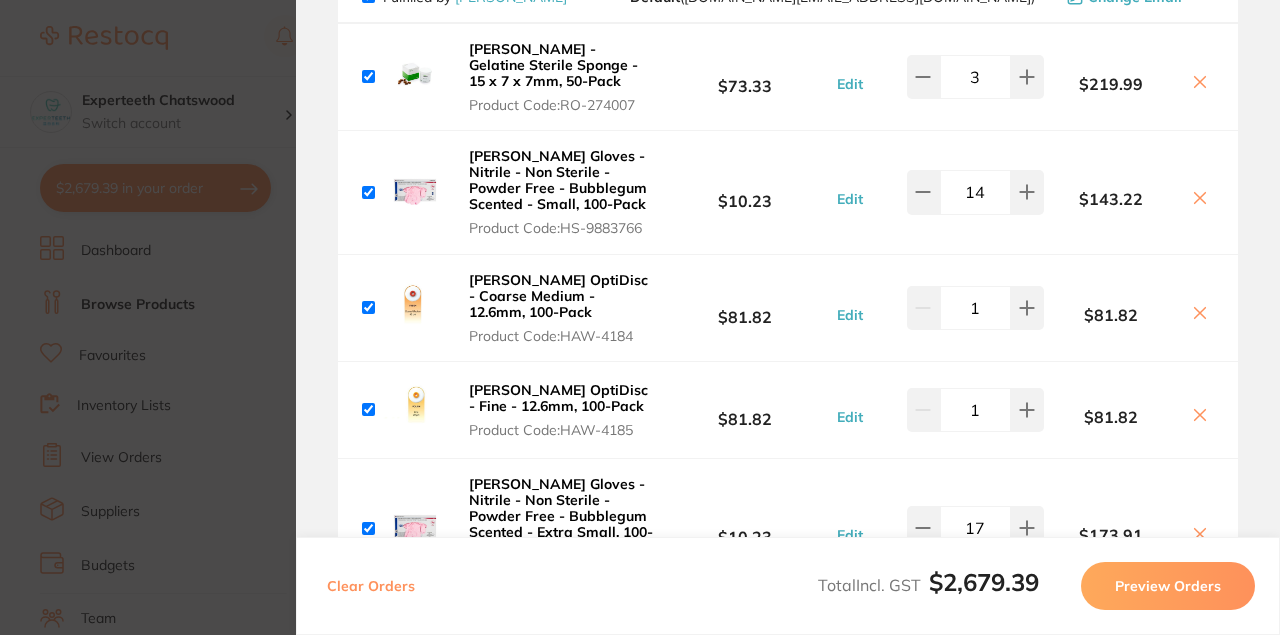 click at bounding box center [923, 77] 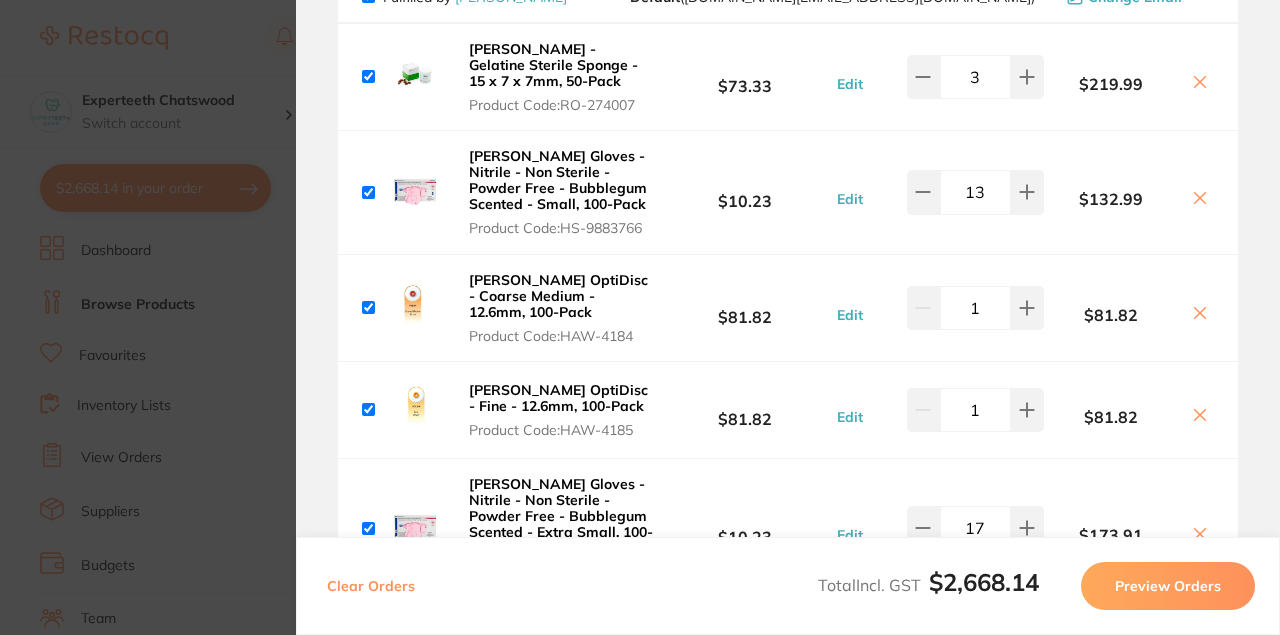 click at bounding box center (923, 77) 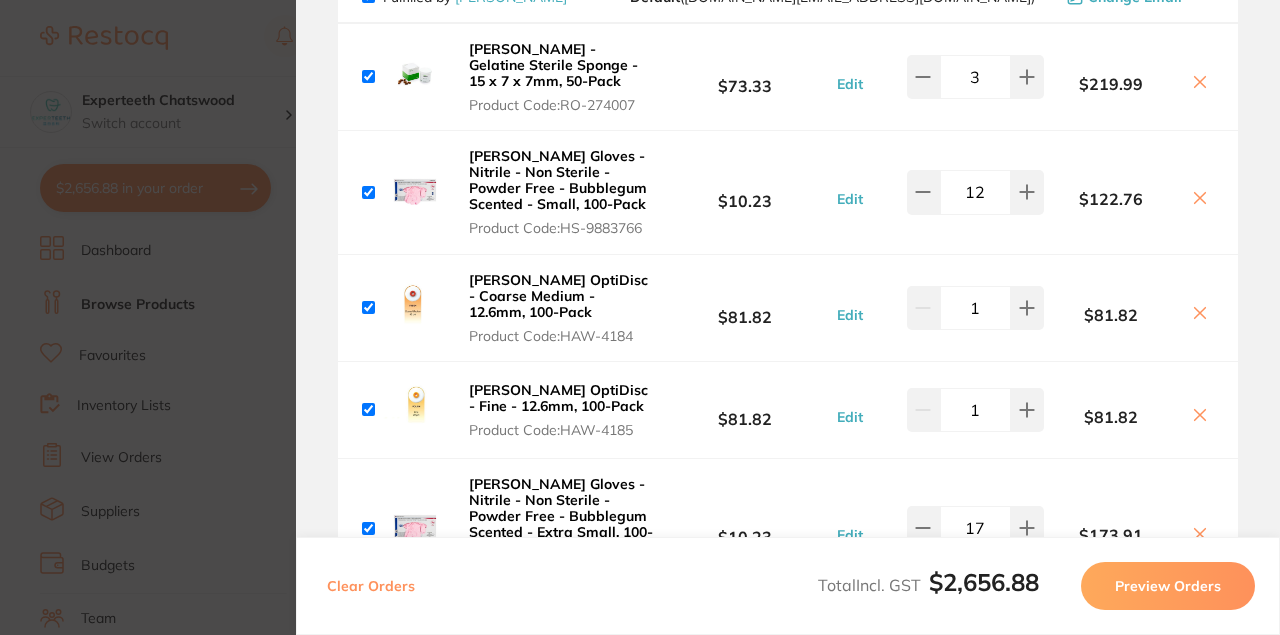 click at bounding box center (923, 77) 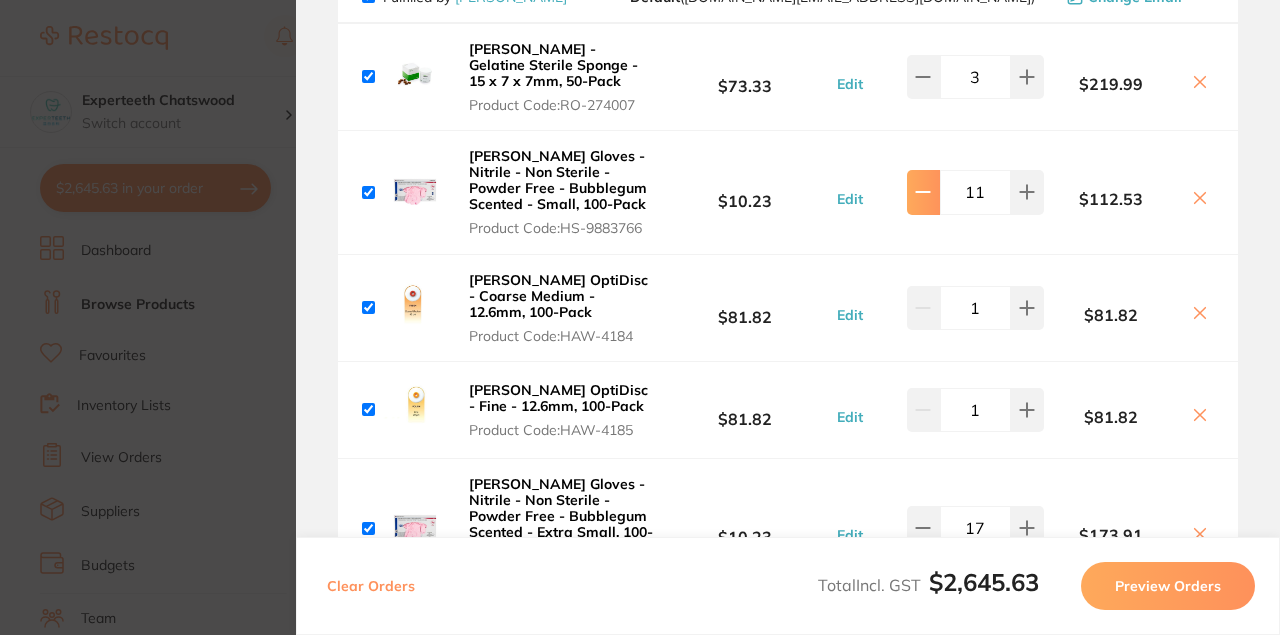 click at bounding box center (923, 77) 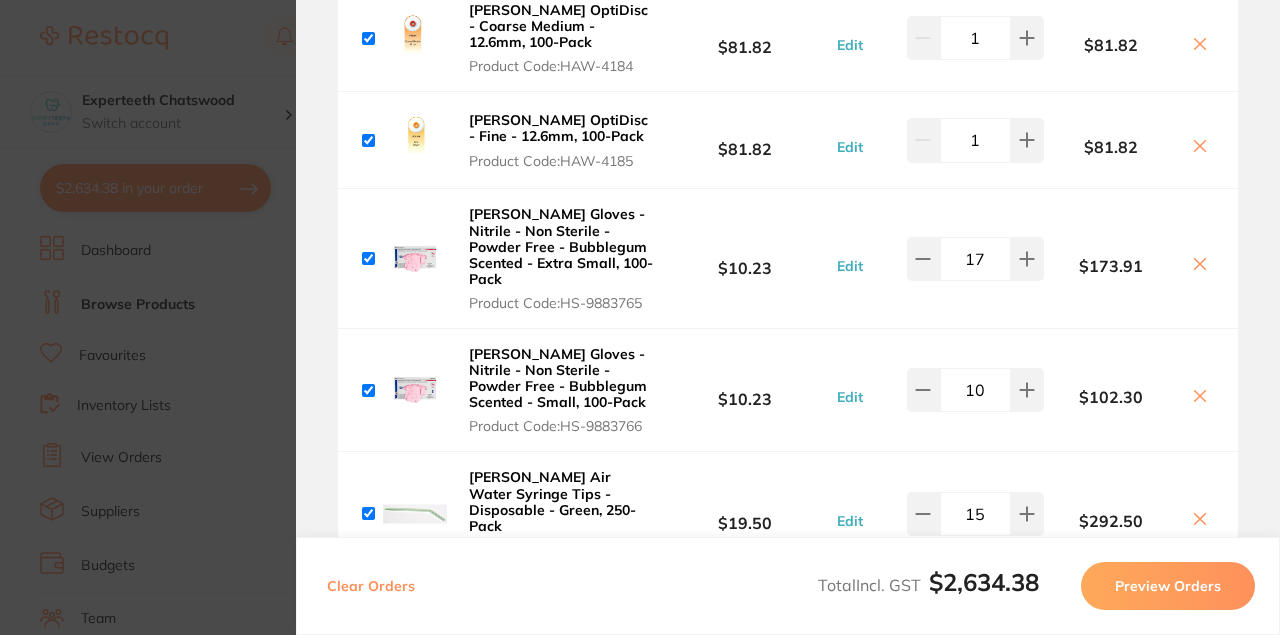 scroll, scrollTop: 400, scrollLeft: 0, axis: vertical 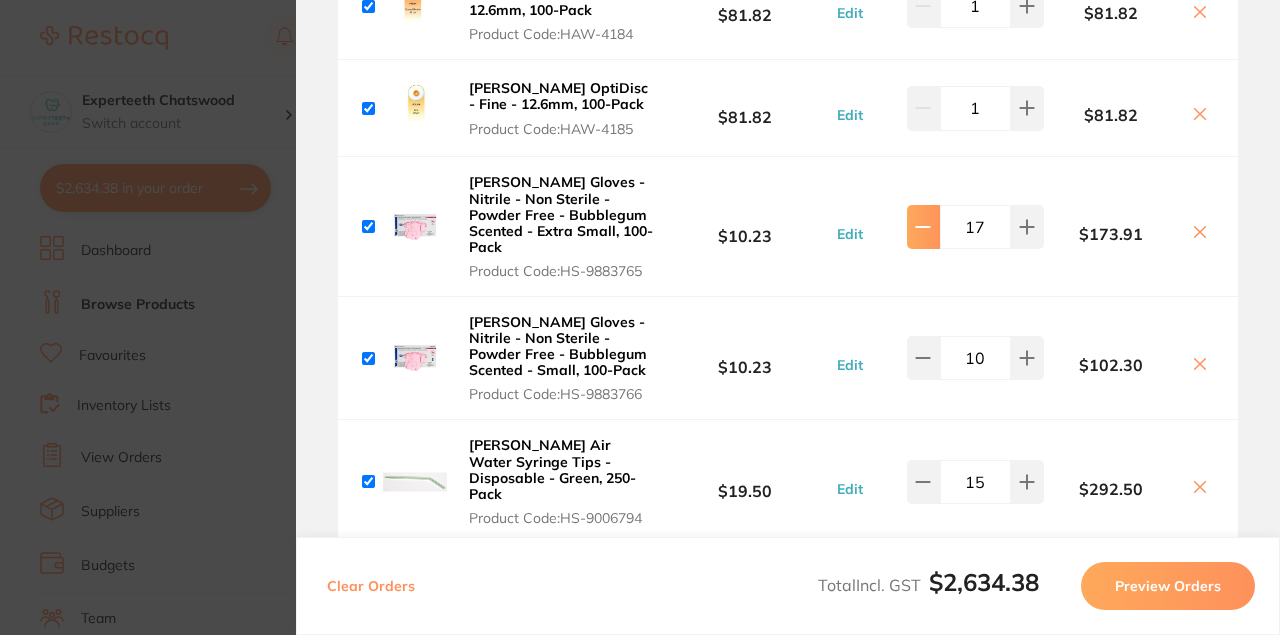 click 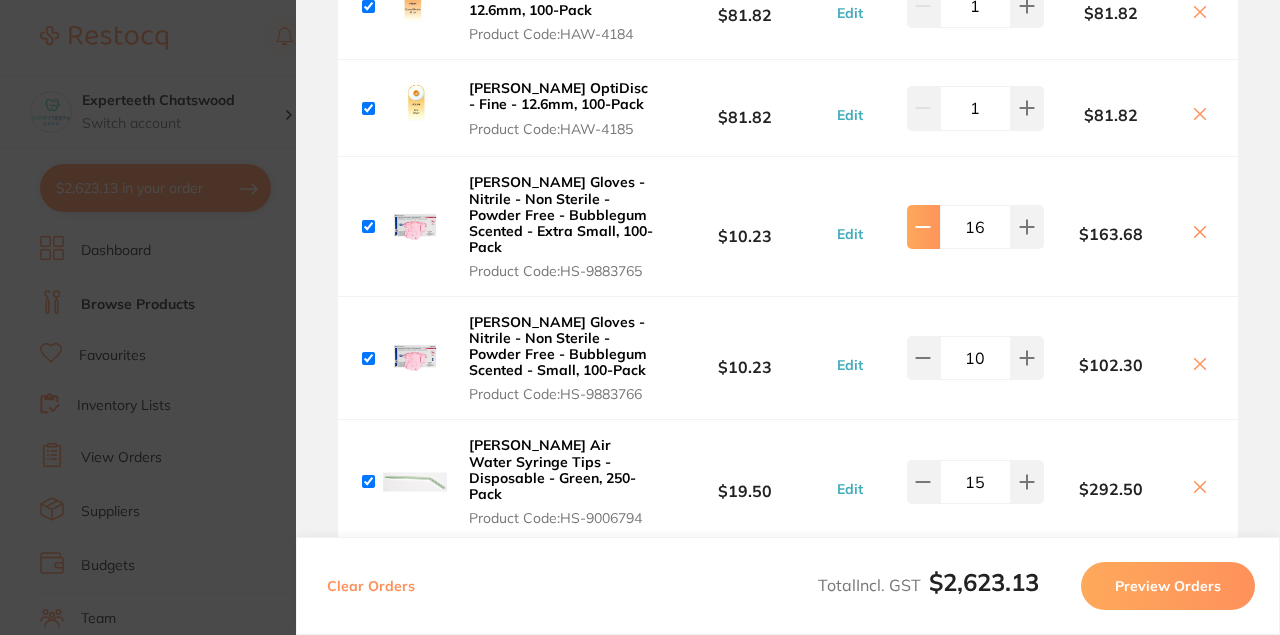 click 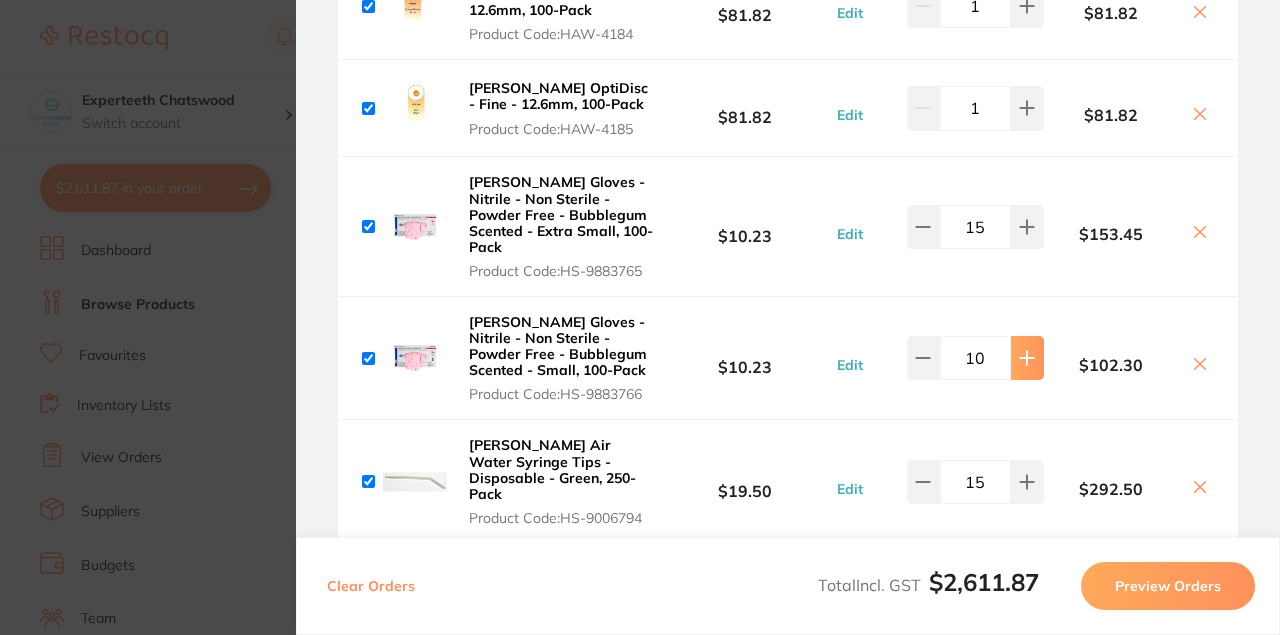 click at bounding box center [1027, -101] 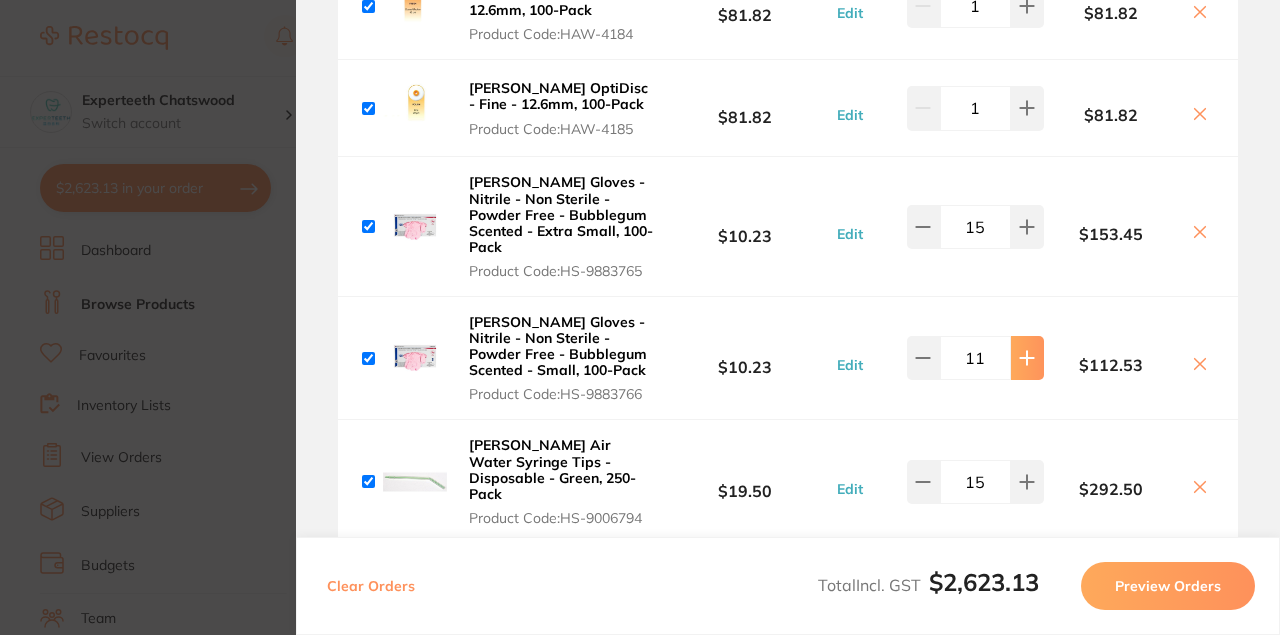 click at bounding box center [1027, -101] 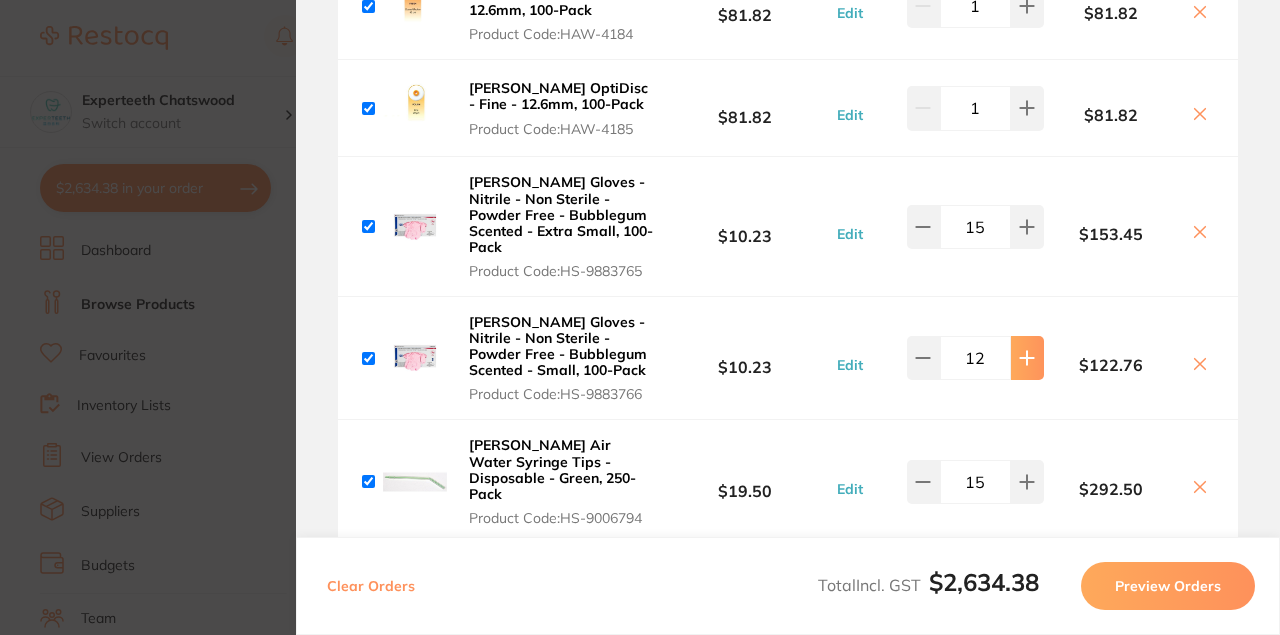 click at bounding box center [1027, -101] 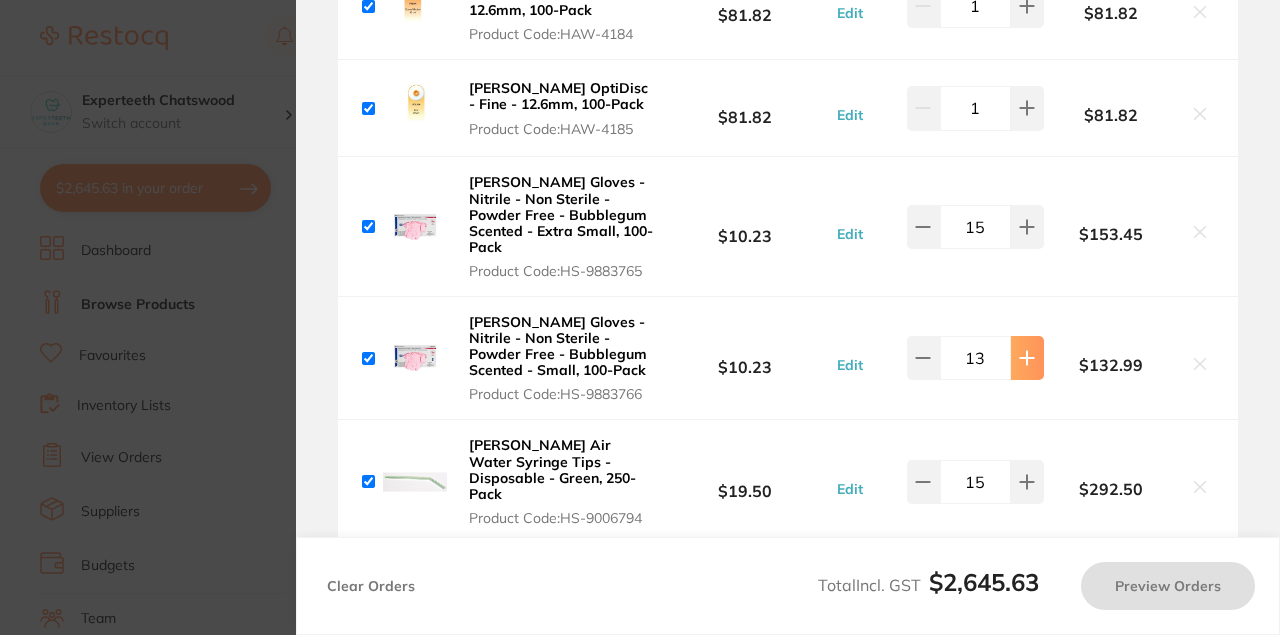 click at bounding box center (1027, -101) 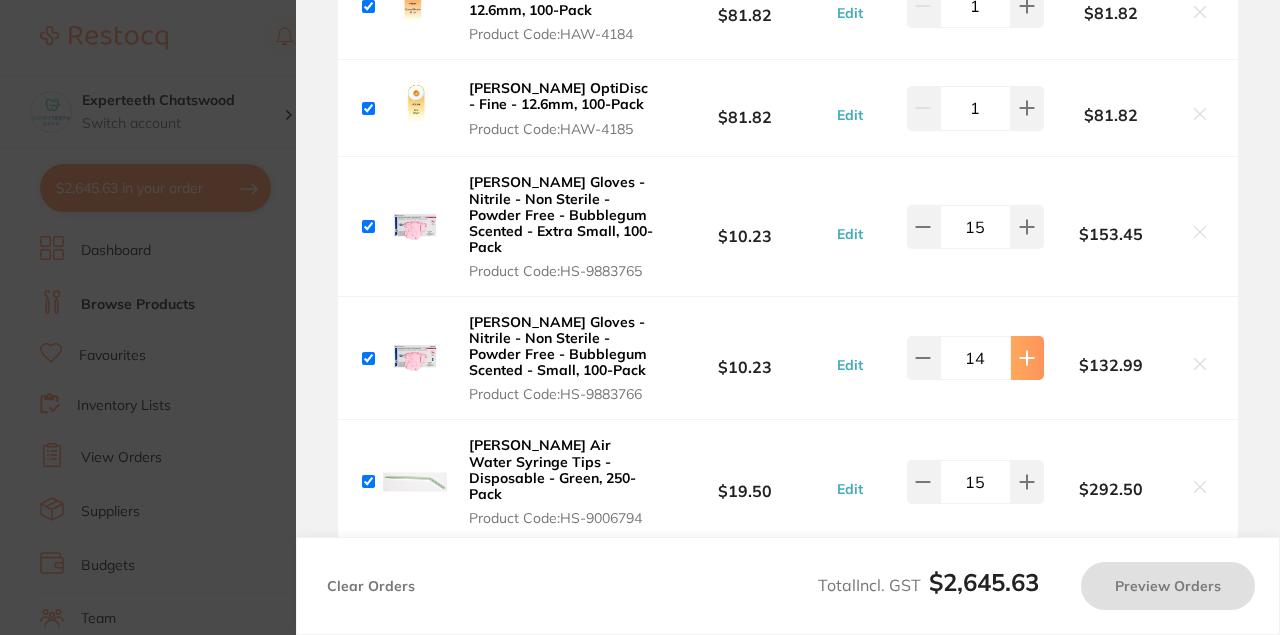 type on "10" 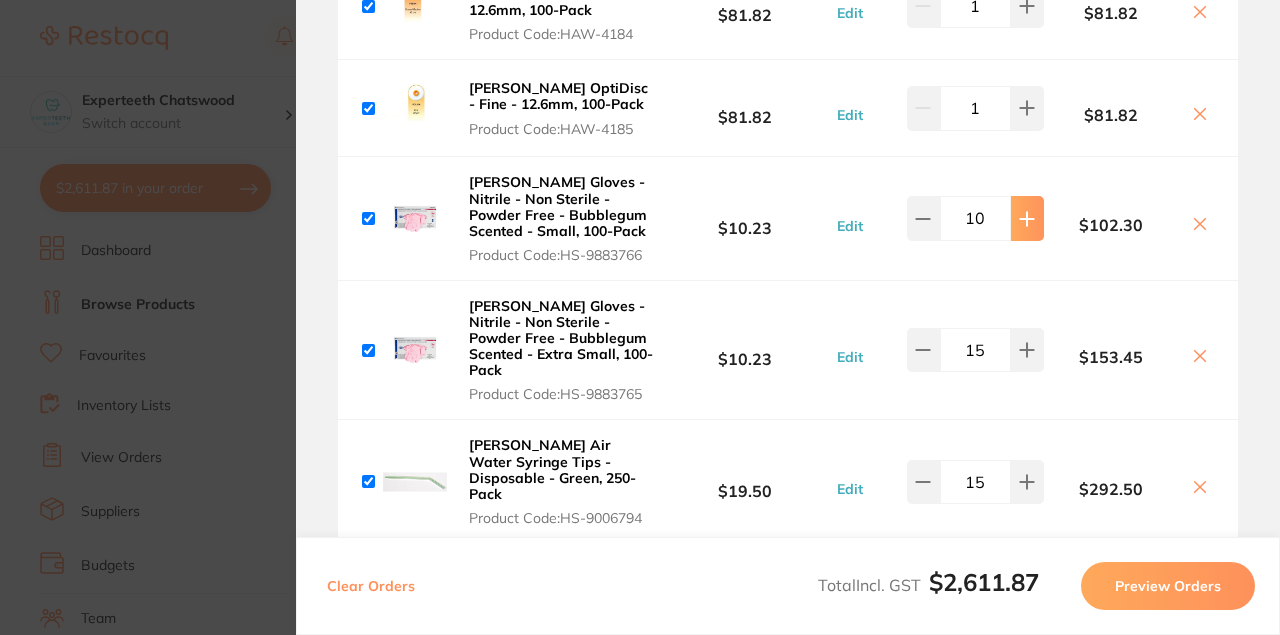 click on "Roeko Gelatamp - Gelatine Sterile Sponge - 15 x 7 x 7mm, 50-Pack   Product Code:  RO-274007     $73.33 Edit     3         $219.99   [PERSON_NAME] OptiDisc - Coarse Medium - 12.6mm, 100-Pack   Product Code:  HAW-4184     $81.82 Edit     1         $81.82   [PERSON_NAME] OptiDisc - Fine - 12.6mm, 100-Pack   Product Code:  HAW-4185     $81.82 Edit     1         $81.82   [PERSON_NAME] Gloves - Nitrile - Non Sterile - Powder Free - Bubblegum Scented - Small, 100-Pack   Product Code:  HS-9883766     $10.23 Edit     10         $102.30   [PERSON_NAME] Gloves - Nitrile - Non Sterile - Powder Free - Bubblegum Scented - Extra Small, 100-Pack   Product Code:  HS-9883765     $10.23 Edit     15         $153.45   [PERSON_NAME] Air Water Syringe Tips - Disposable - Green, 250-Pack   Product Code:  HS-9006794     $19.50 Edit     15         $292.50   Roeko Gelatamp - Gelatine Sterile Sponge - 15 x 7 x 7mm, 50-Pack   Product Code:  RO-274007     $73.33 Edit     3           [PERSON_NAME] OptiDisc - Coarse Medium - 12.6mm, 100-Pack   HAW-4184" at bounding box center (788, 195) 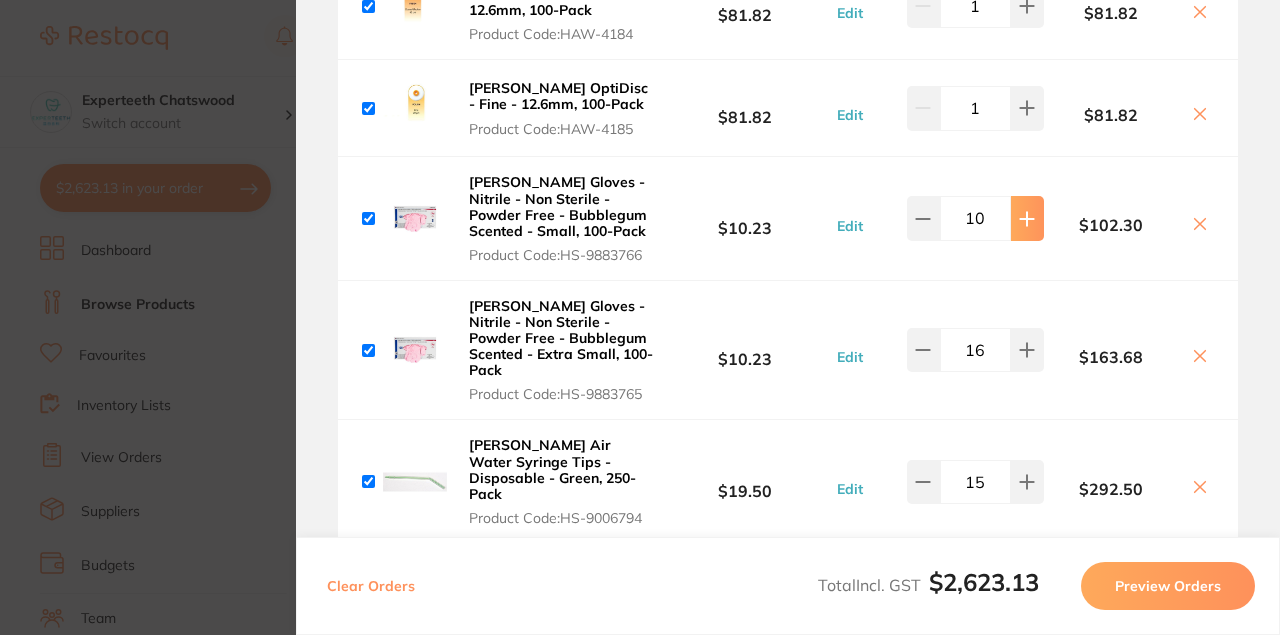 click at bounding box center (1027, -101) 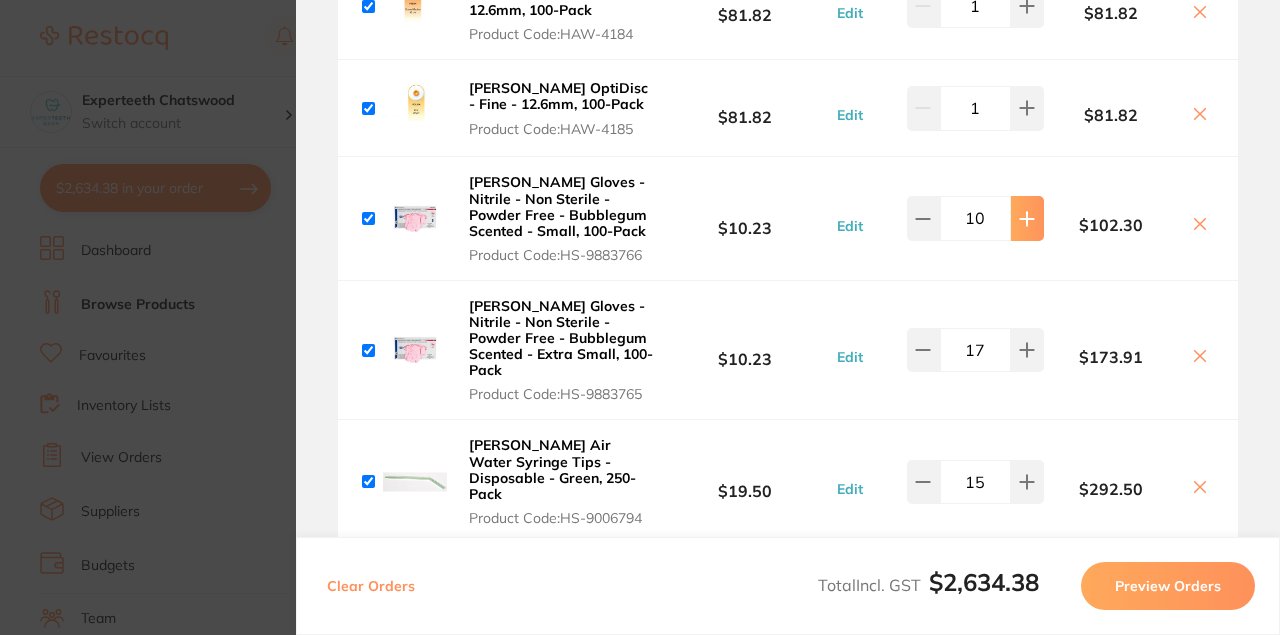 click at bounding box center [1027, -101] 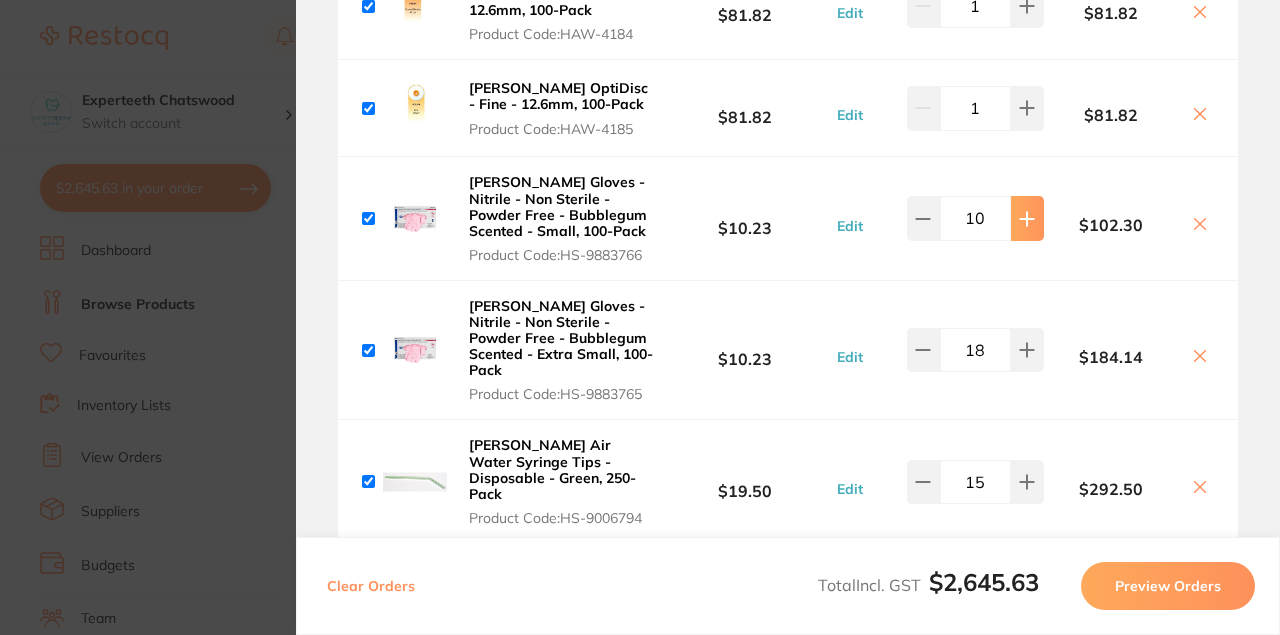 click at bounding box center (1027, -101) 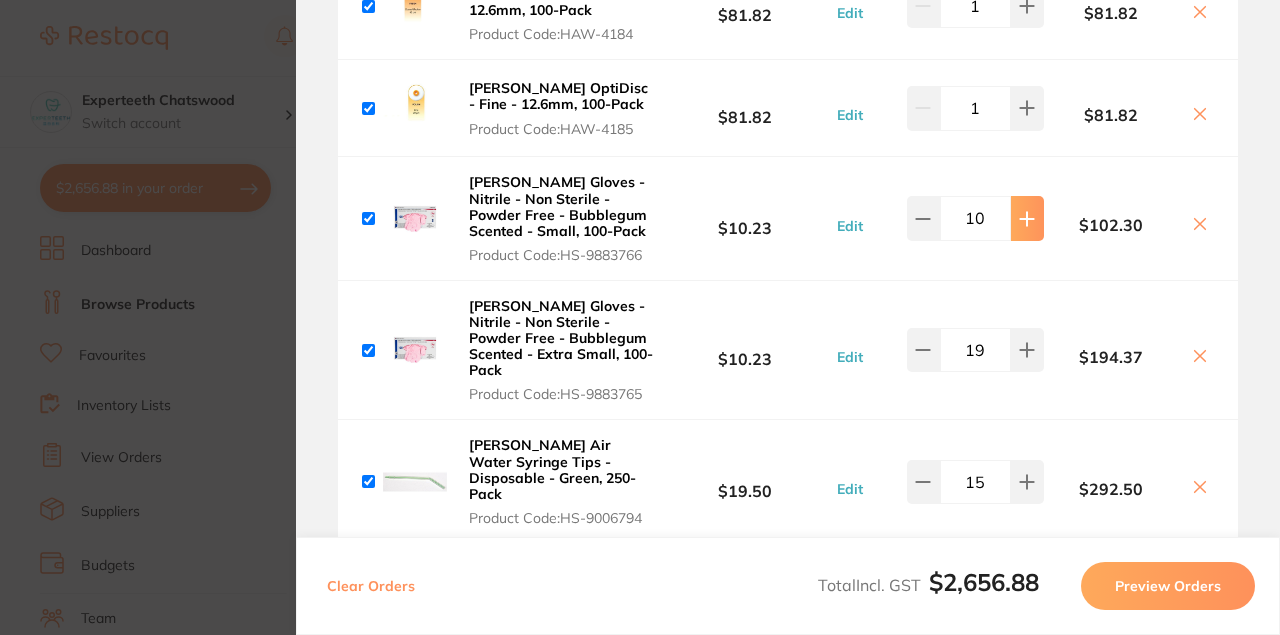 click at bounding box center (1027, -101) 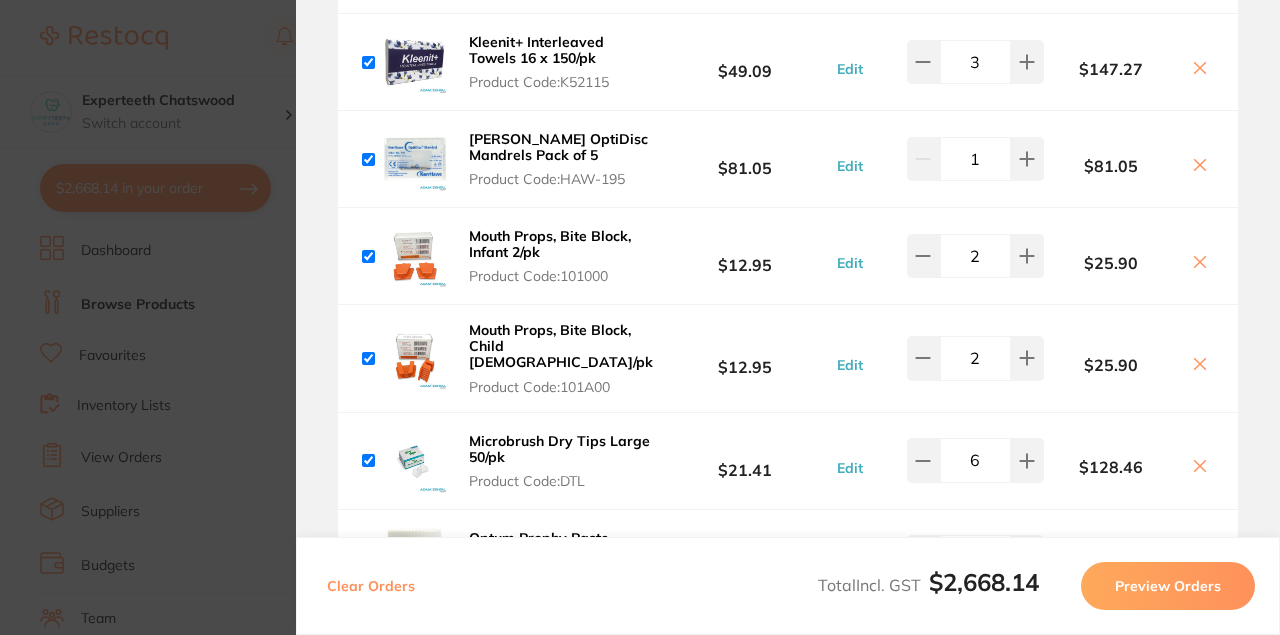 scroll, scrollTop: 1822, scrollLeft: 0, axis: vertical 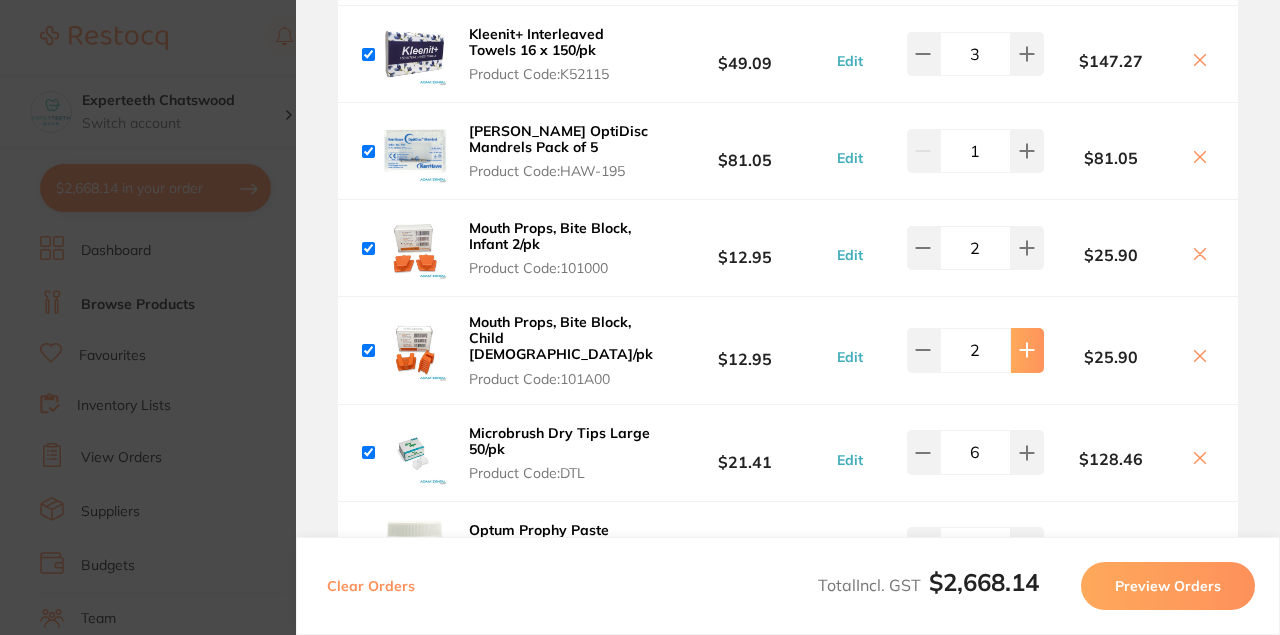 click 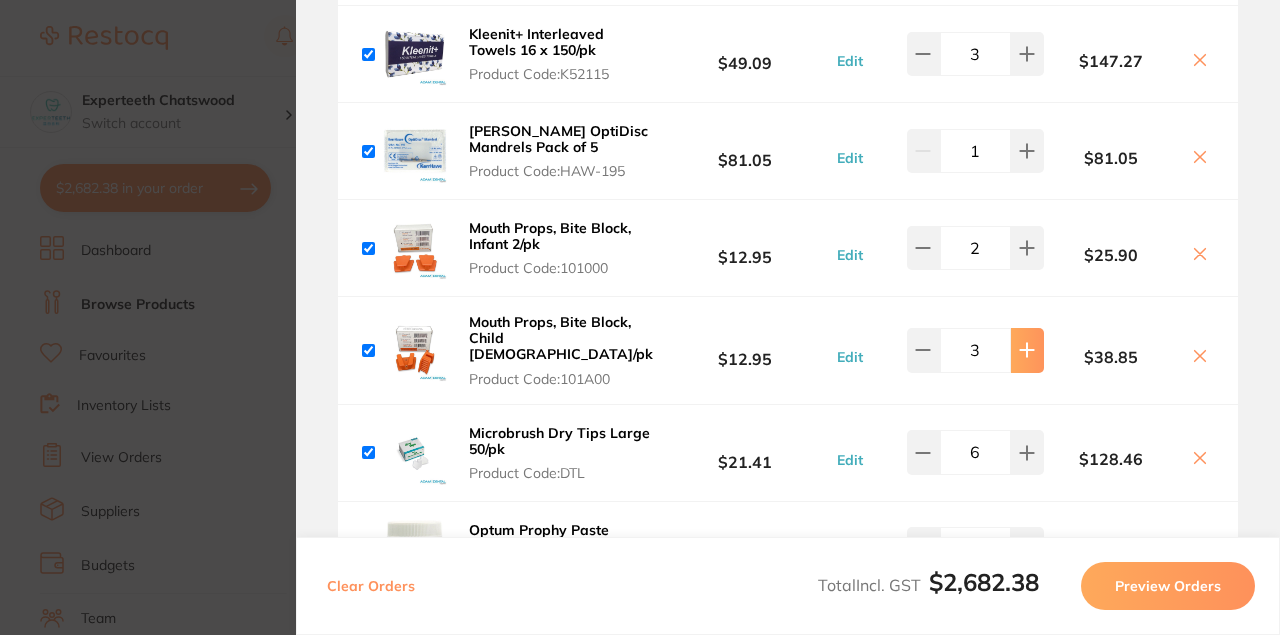 click 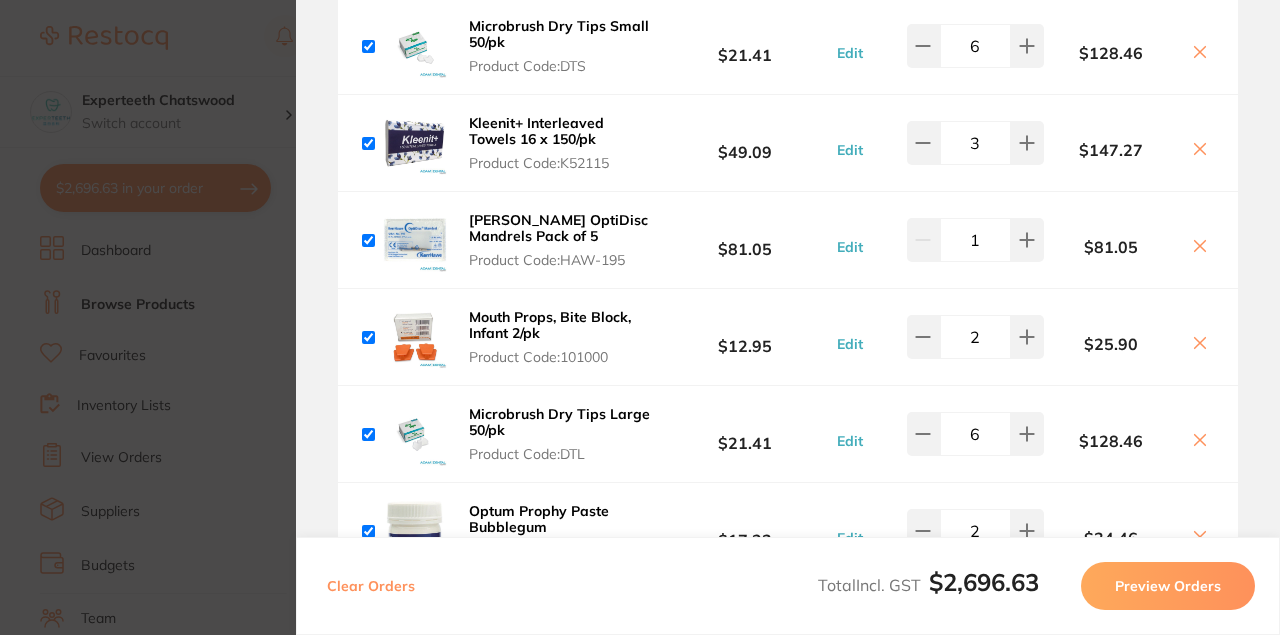 scroll, scrollTop: 1955, scrollLeft: 0, axis: vertical 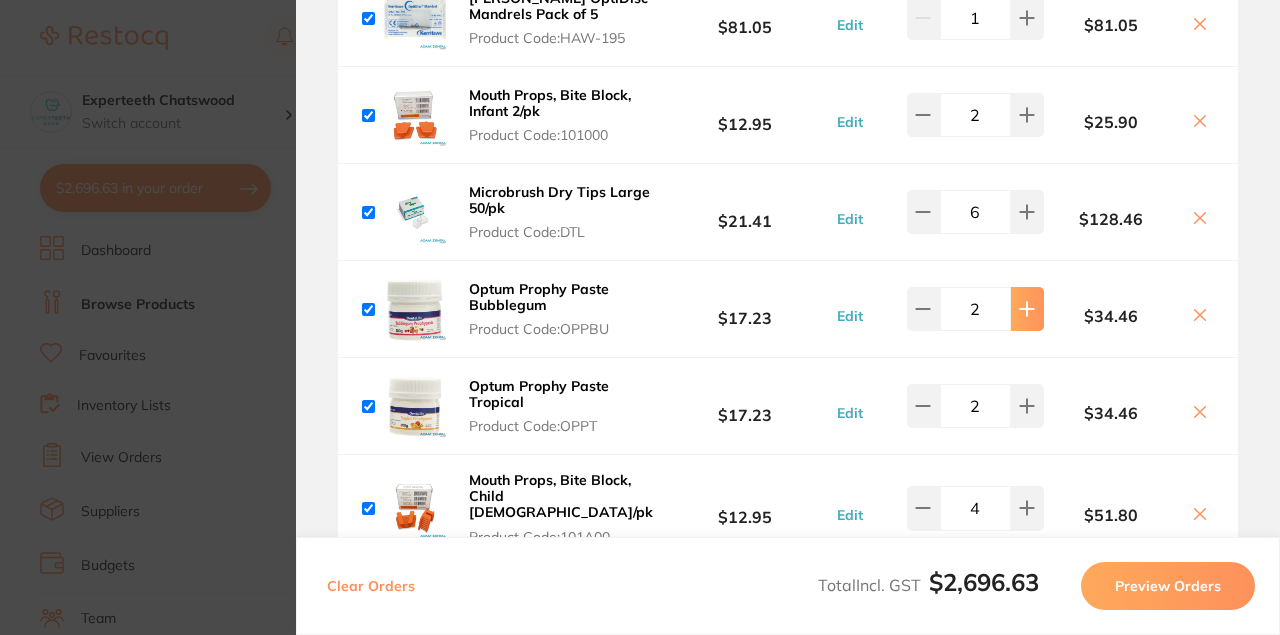 click at bounding box center (1027, -1656) 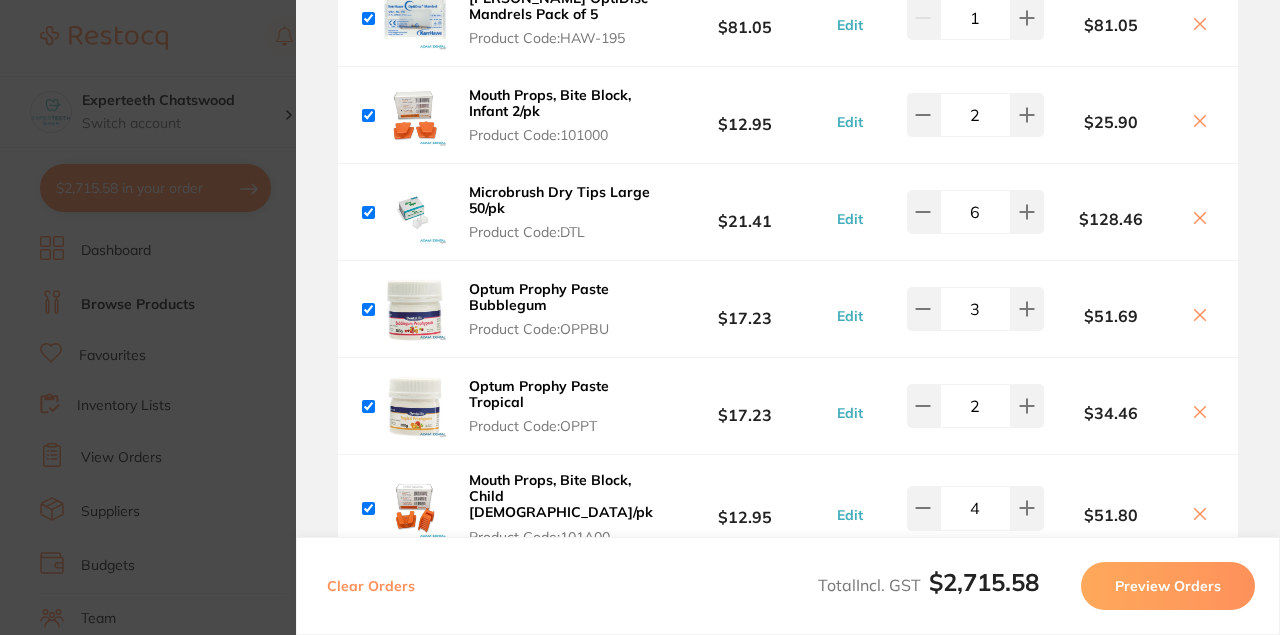 drag, startPoint x: 1016, startPoint y: 384, endPoint x: 982, endPoint y: 390, distance: 34.525352 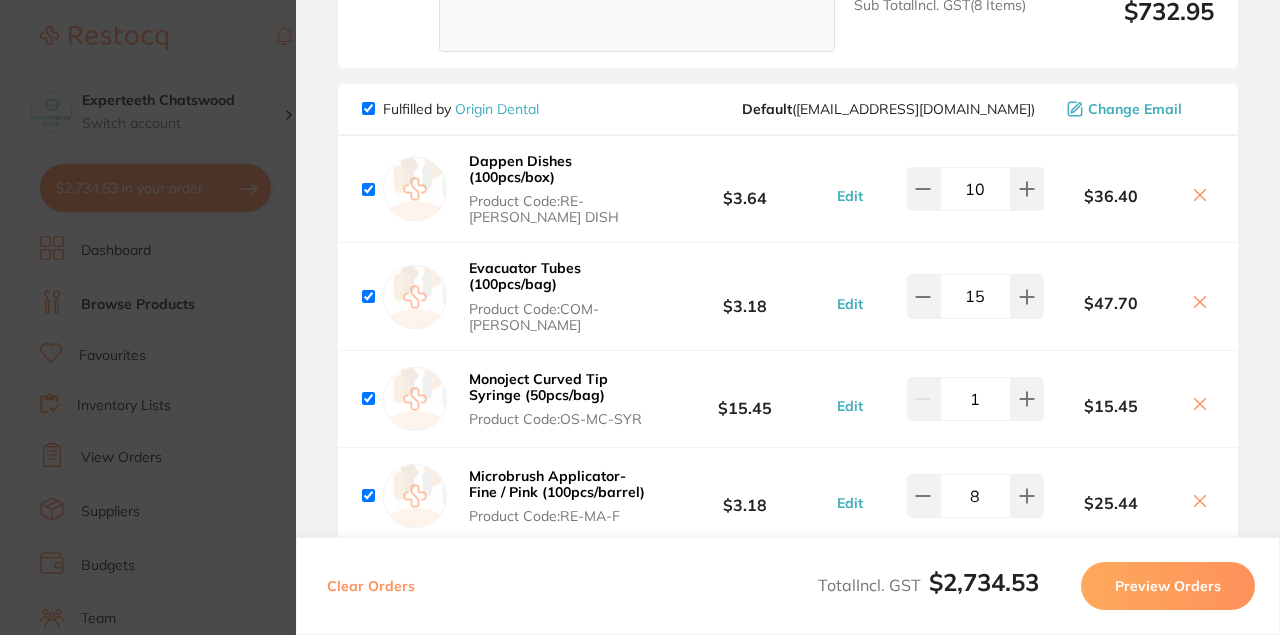 scroll, scrollTop: 2695, scrollLeft: 0, axis: vertical 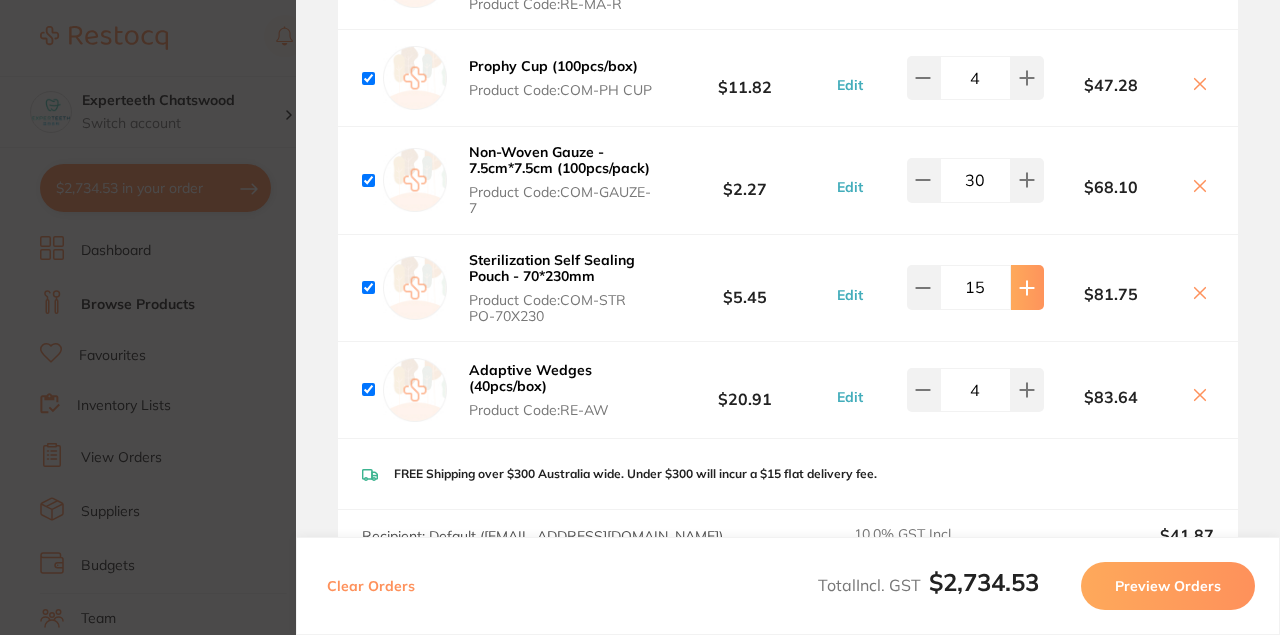 click at bounding box center [1027, -3063] 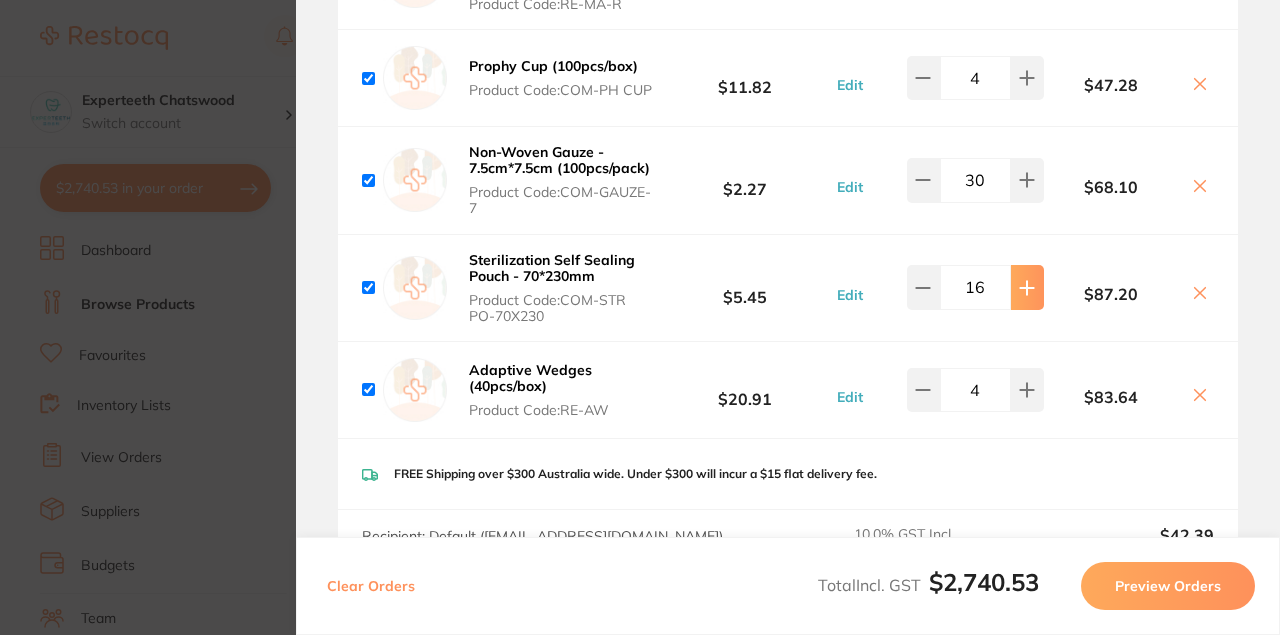 click 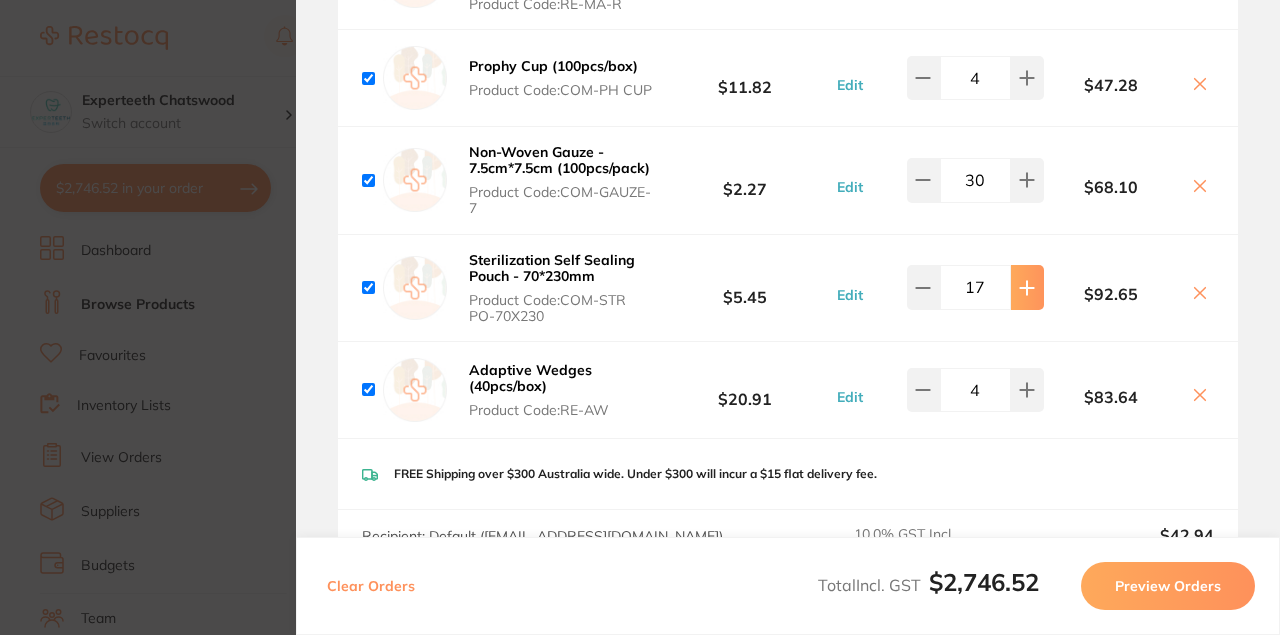 click 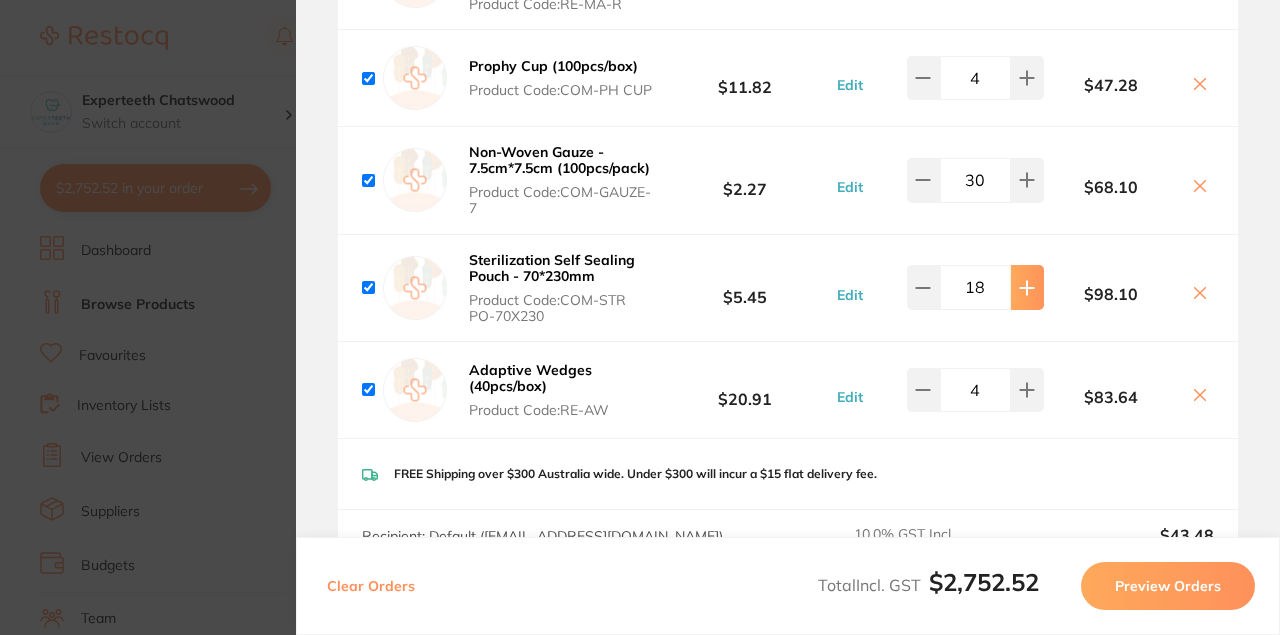 click 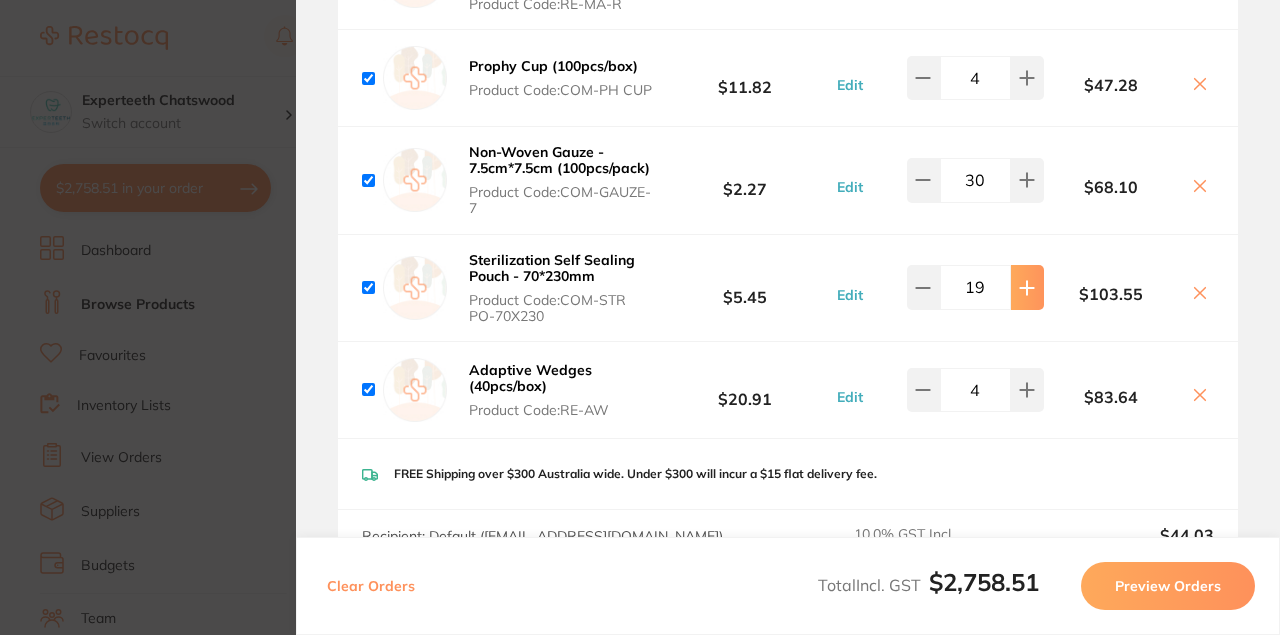 click 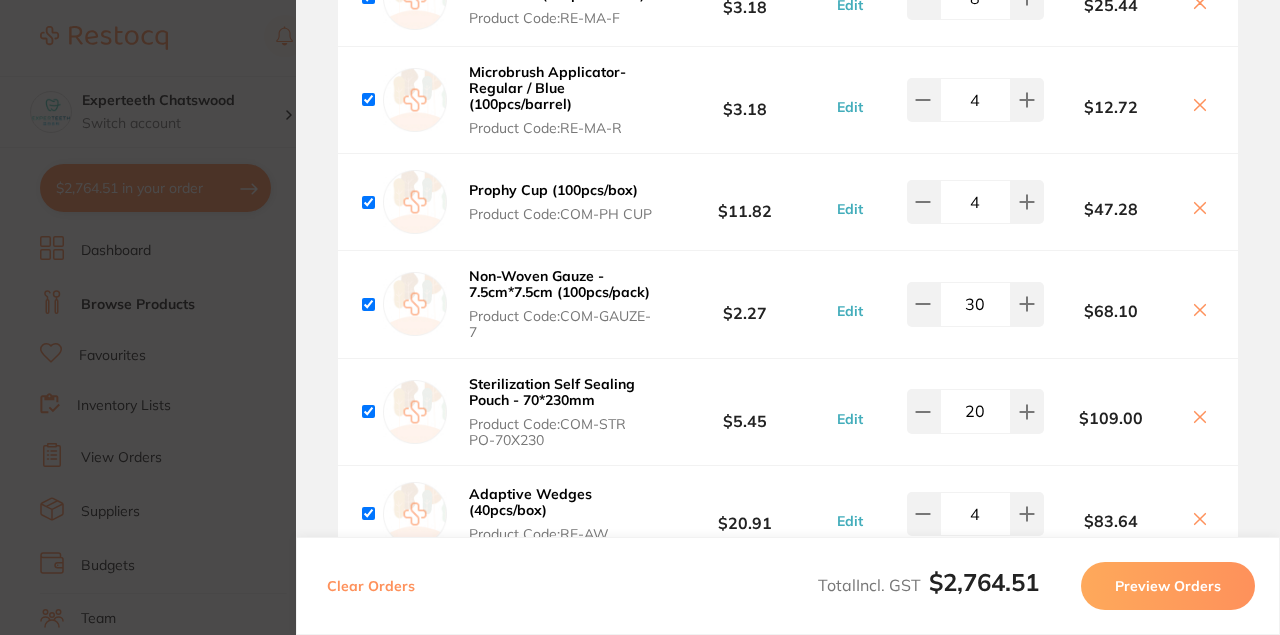 scroll, scrollTop: 3223, scrollLeft: 0, axis: vertical 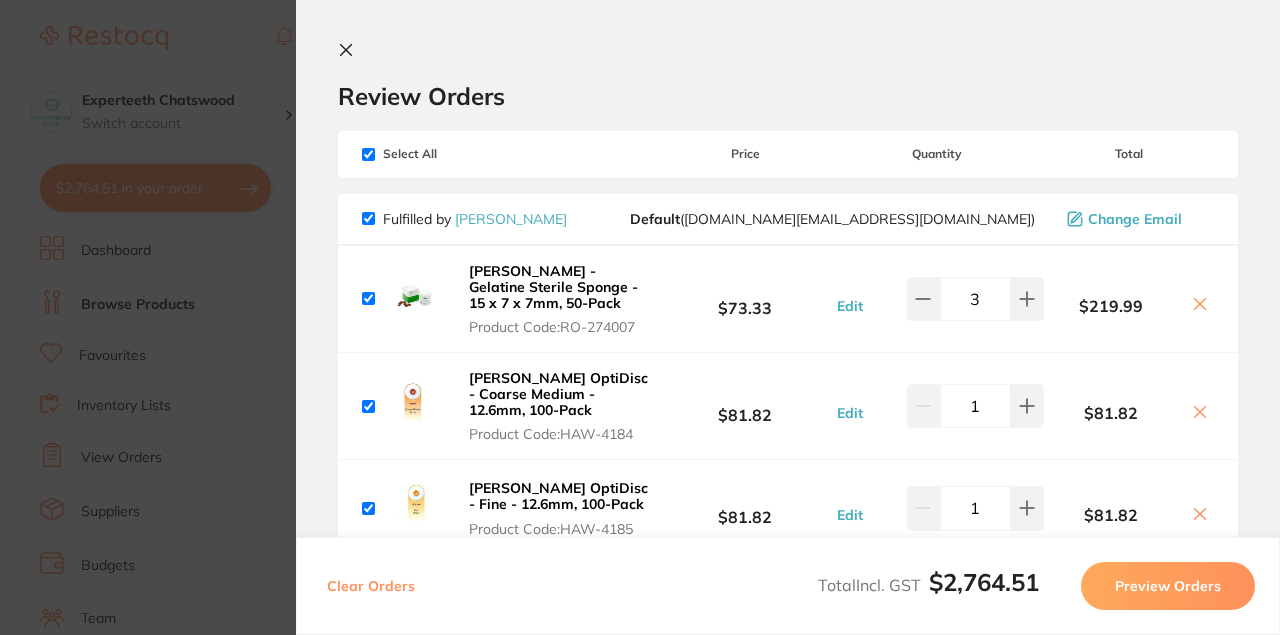 drag, startPoint x: 344, startPoint y: 47, endPoint x: 371, endPoint y: 58, distance: 29.15476 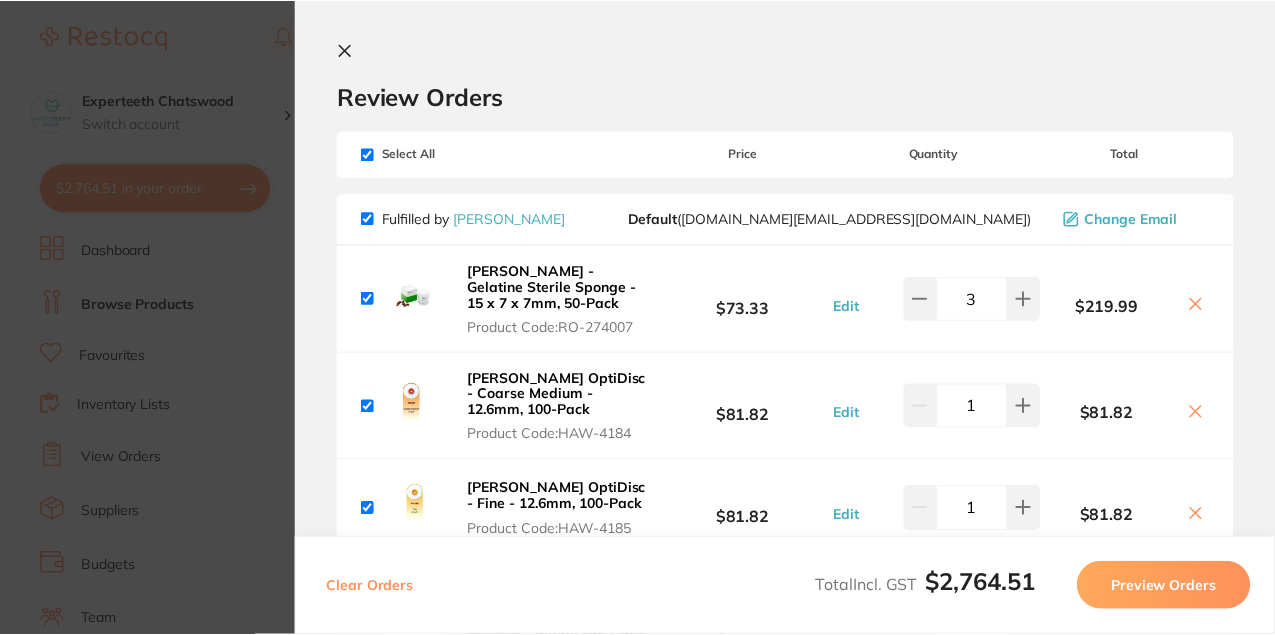 scroll, scrollTop: 1, scrollLeft: 0, axis: vertical 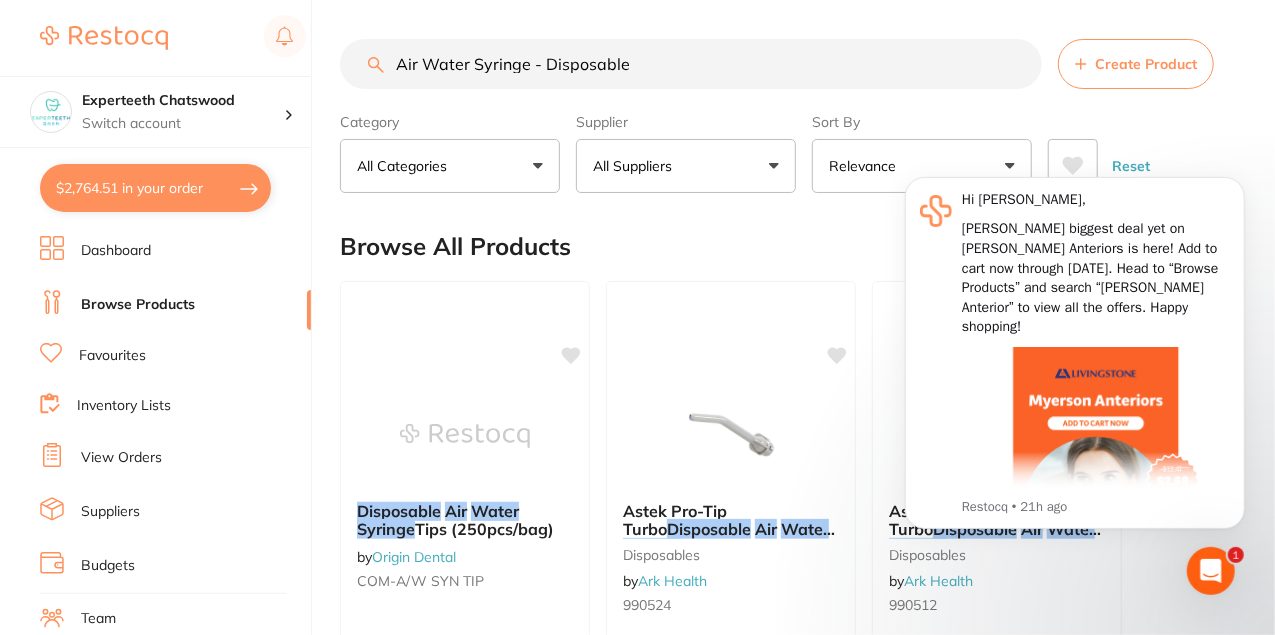 click on "Browse Products" at bounding box center (138, 305) 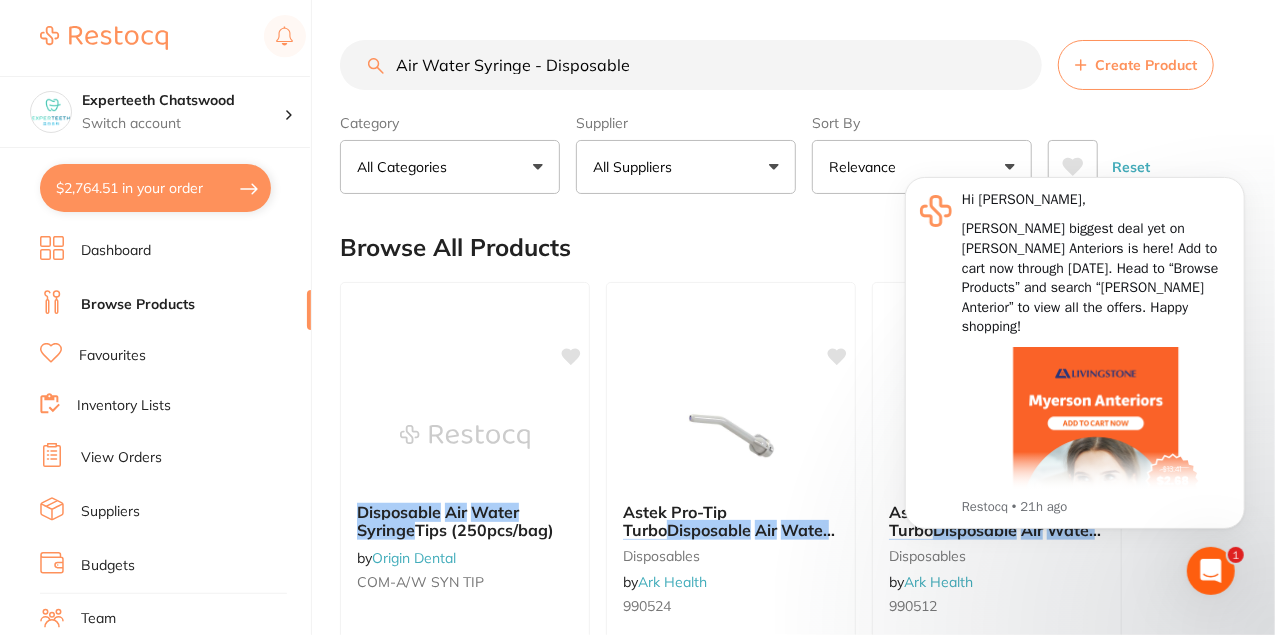 drag, startPoint x: 673, startPoint y: 64, endPoint x: 327, endPoint y: 64, distance: 346 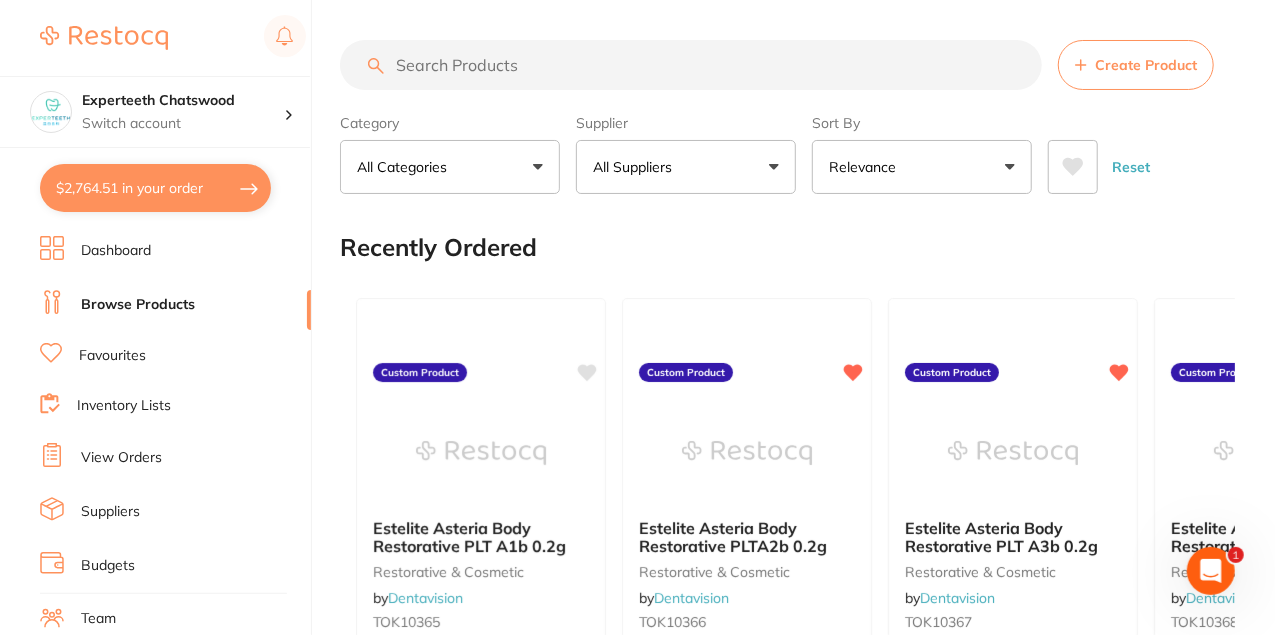 scroll, scrollTop: 0, scrollLeft: 0, axis: both 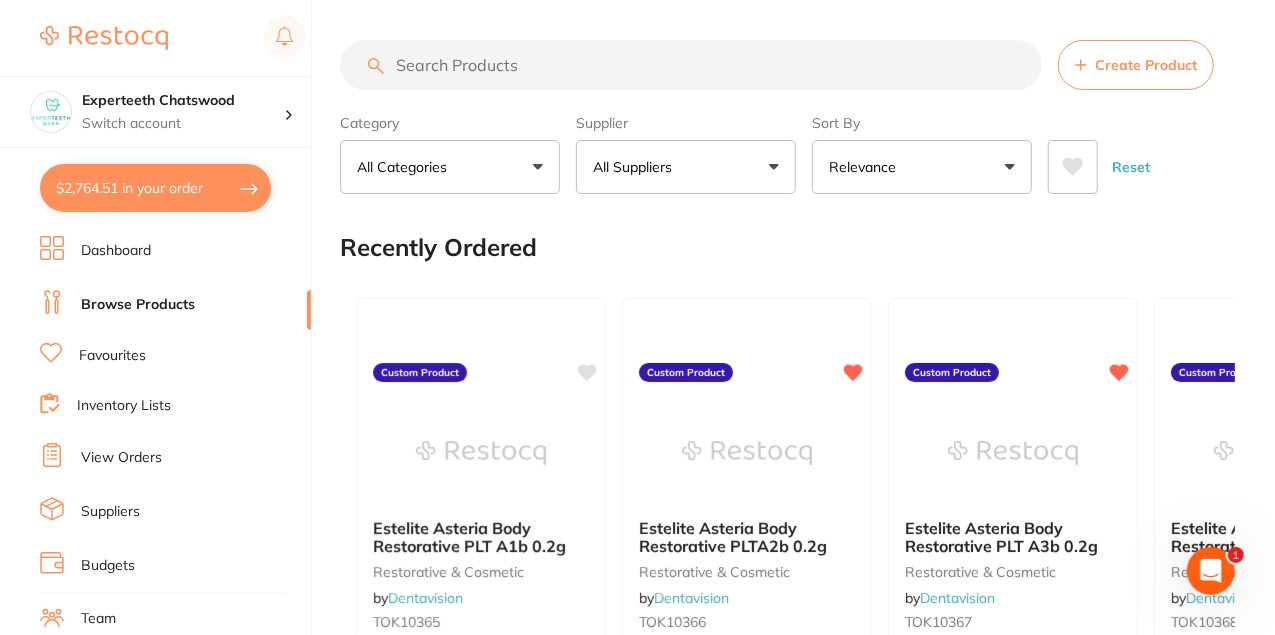 type 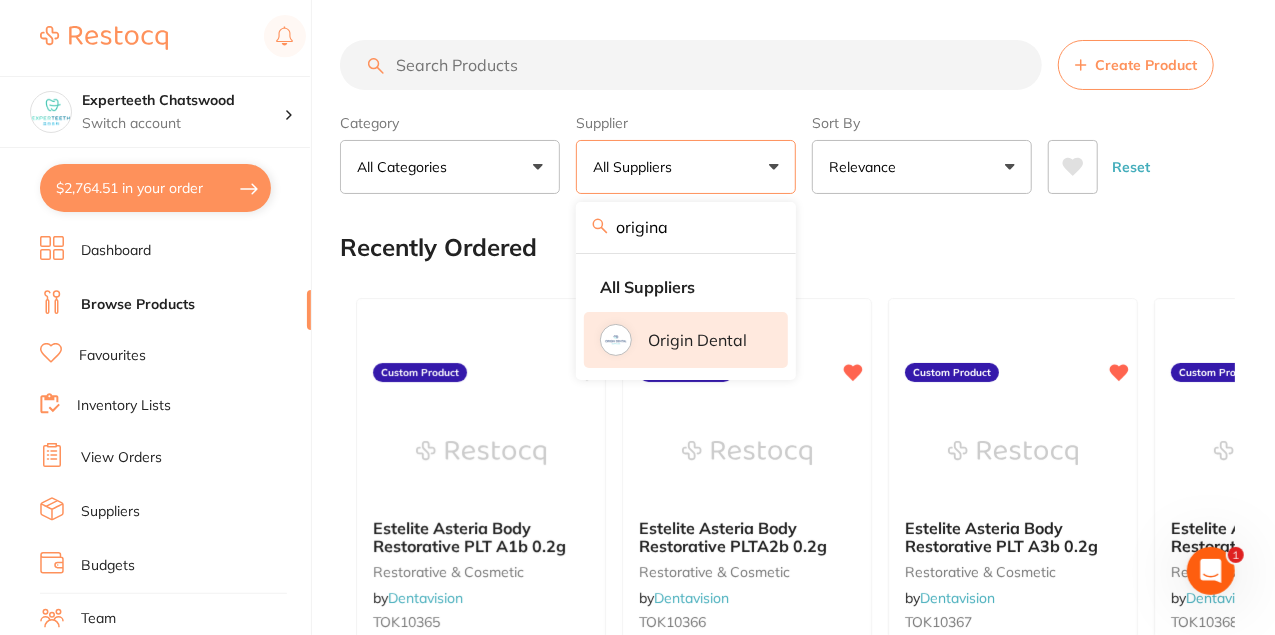 click on "Origin Dental" at bounding box center [697, 340] 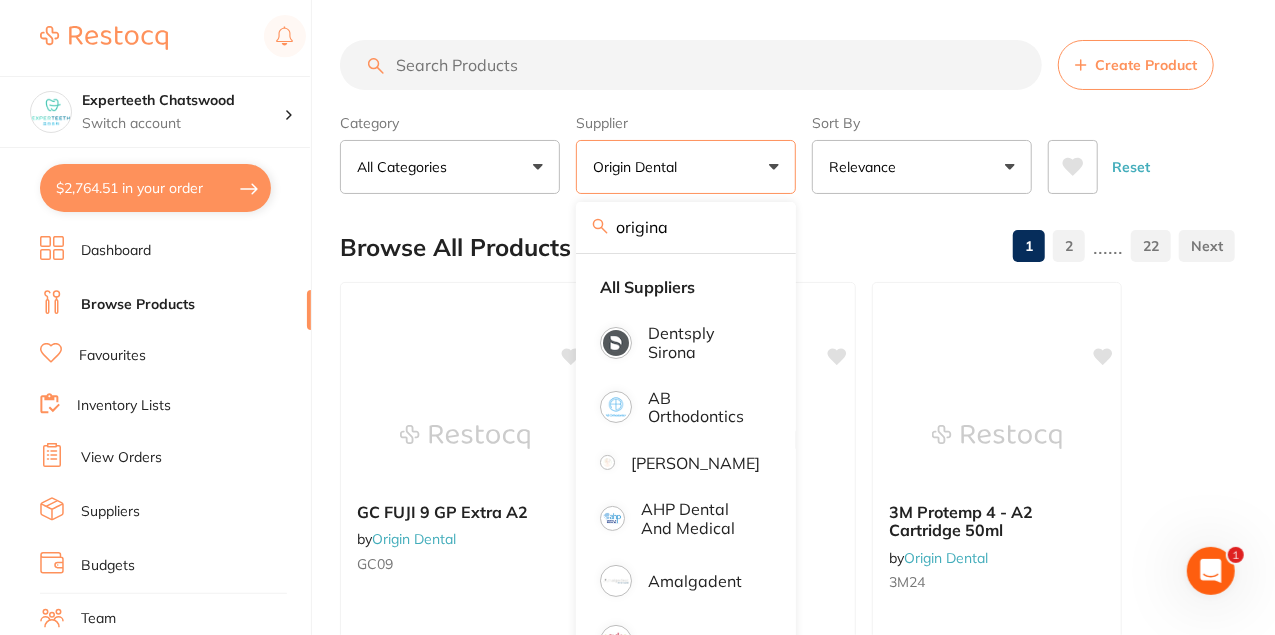 scroll, scrollTop: 0, scrollLeft: 0, axis: both 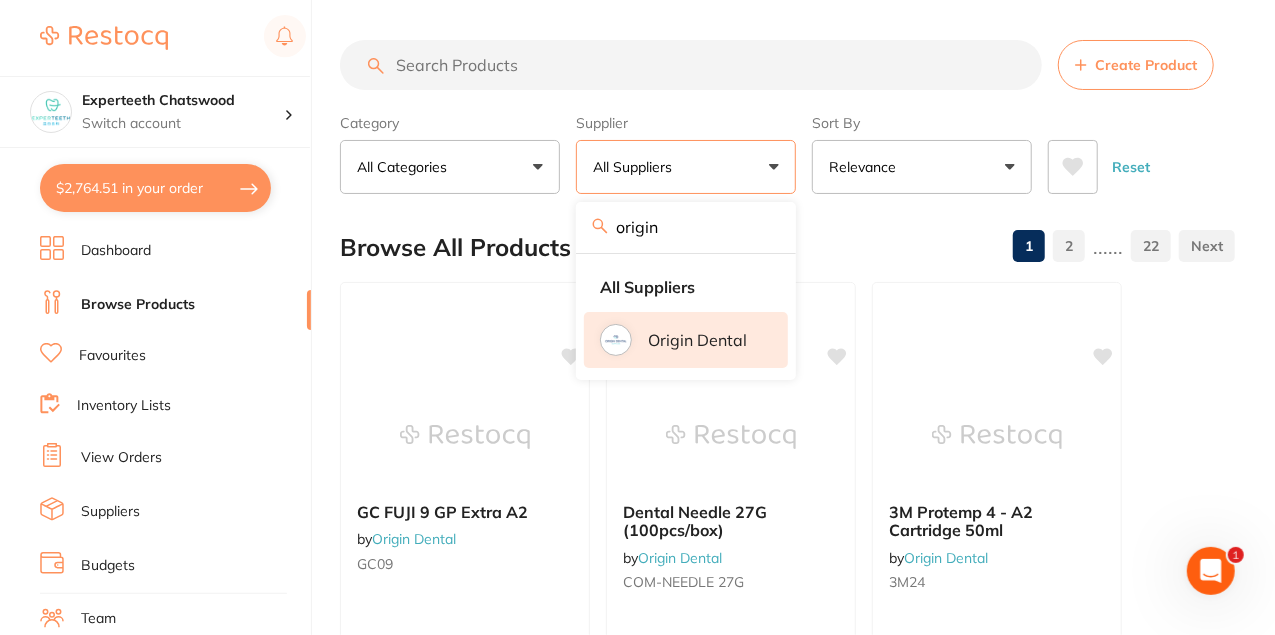 click on "Origin Dental" at bounding box center [697, 340] 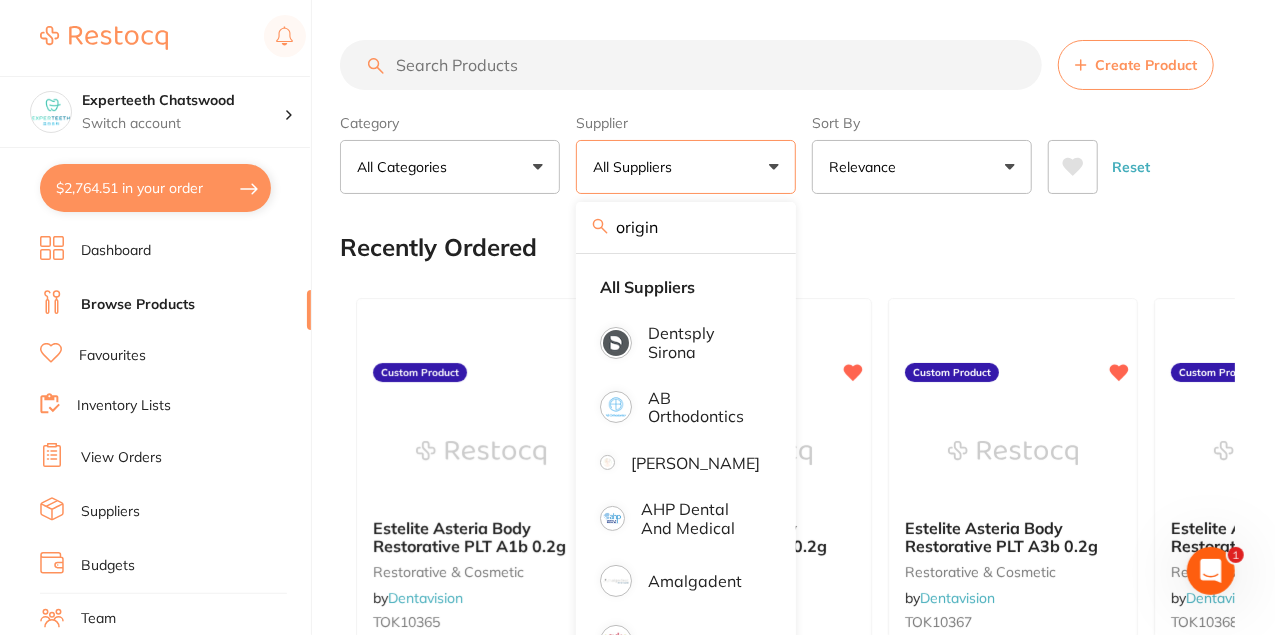 scroll, scrollTop: 0, scrollLeft: 0, axis: both 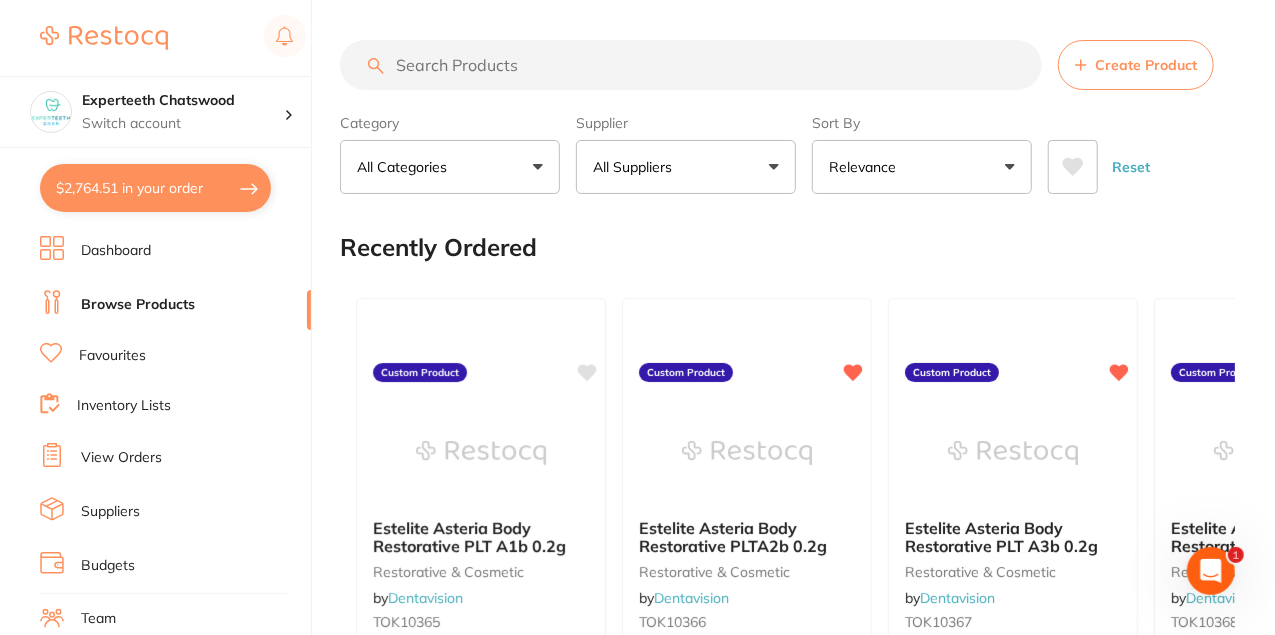 click on "All Suppliers" at bounding box center [636, 167] 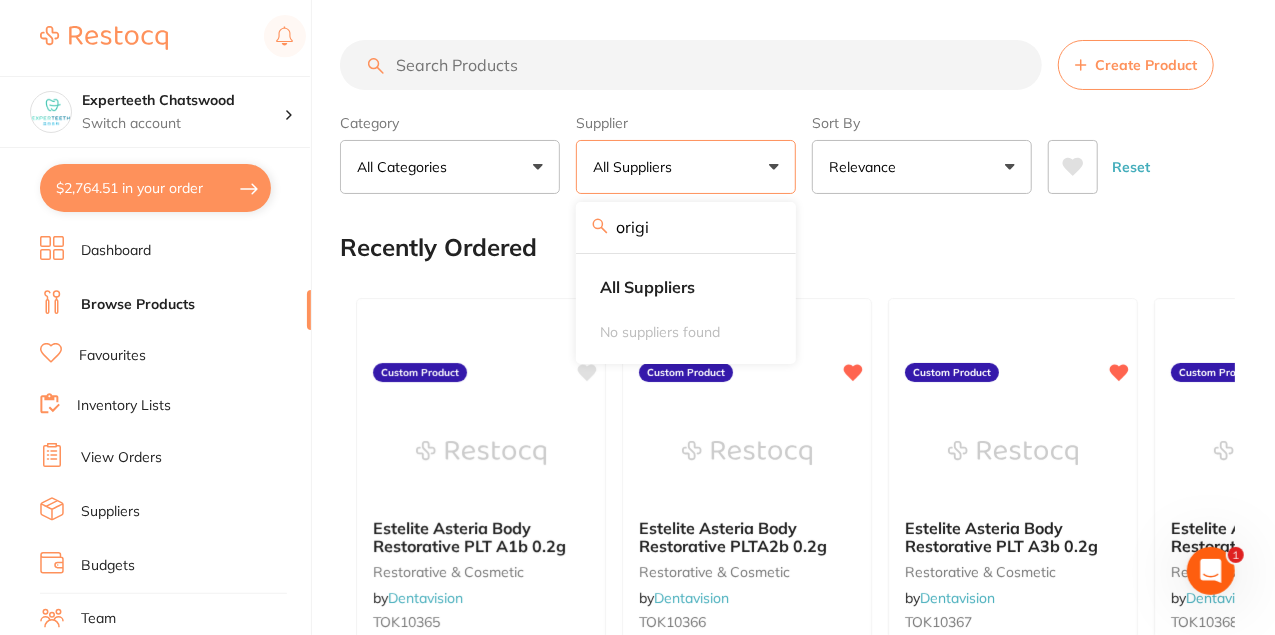 type on "orig" 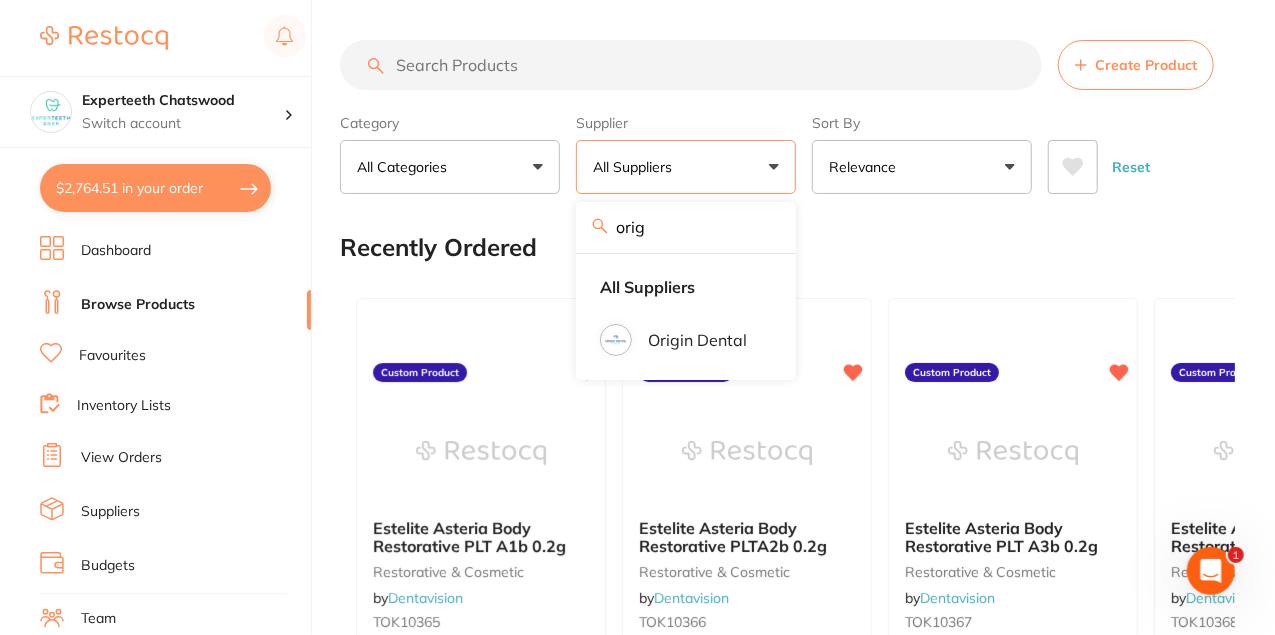 click on "orig" at bounding box center [686, 227] 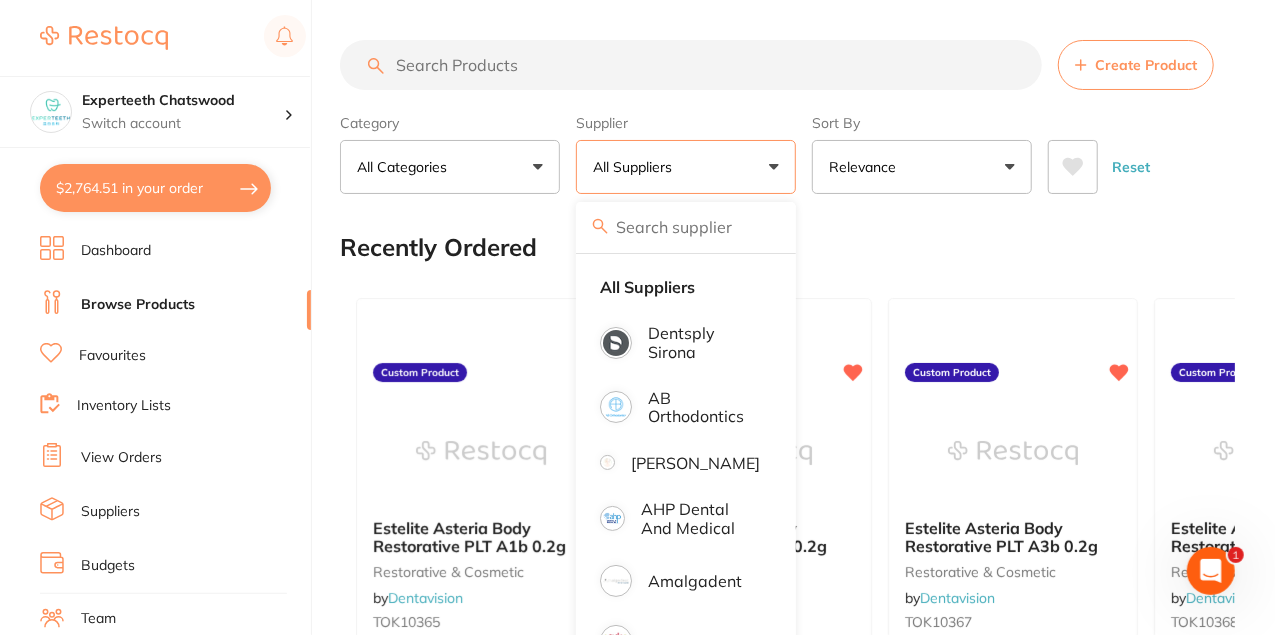 type on "origin" 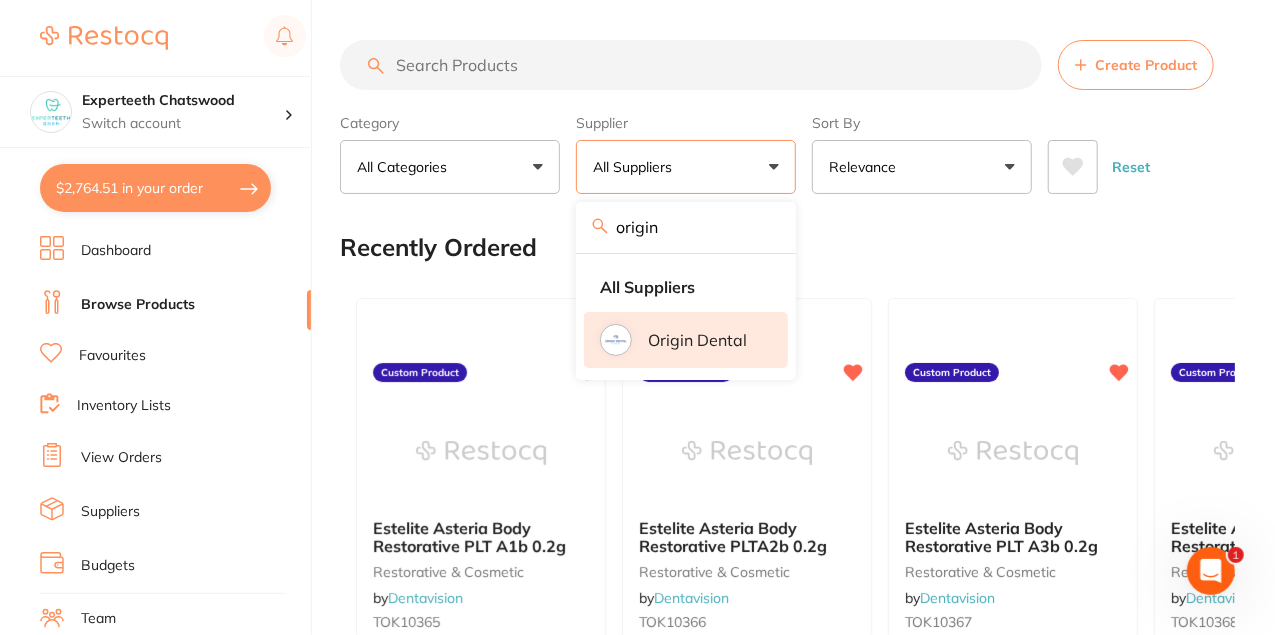 click on "Origin Dental" at bounding box center [697, 340] 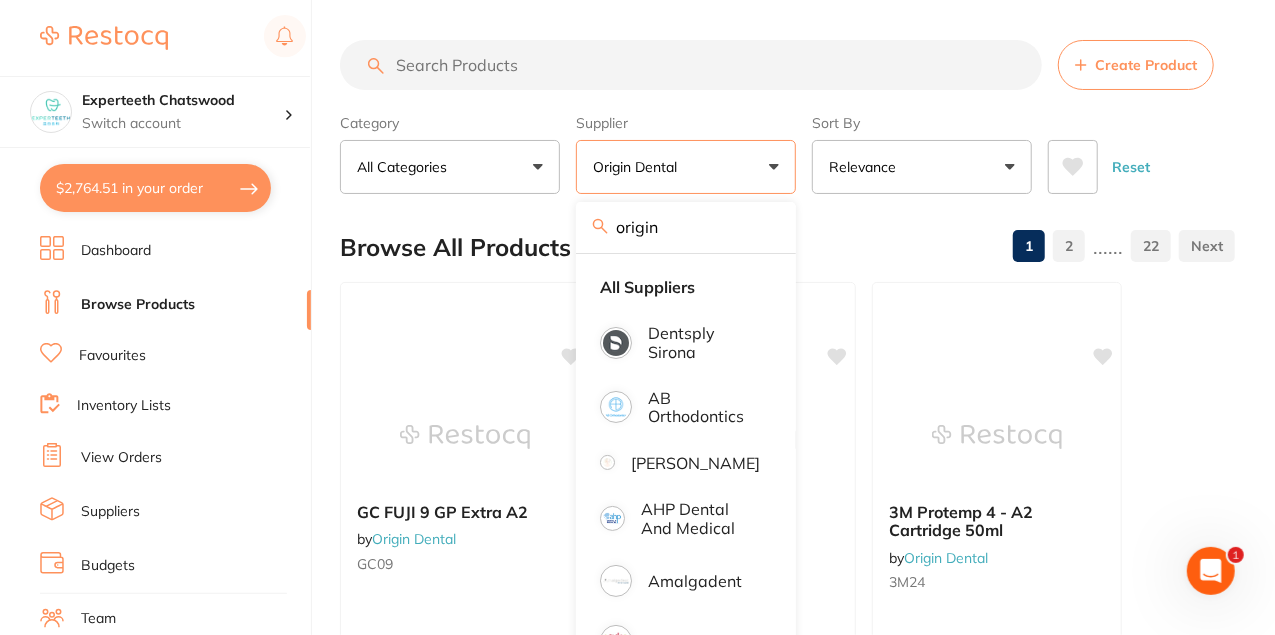 scroll, scrollTop: 0, scrollLeft: 0, axis: both 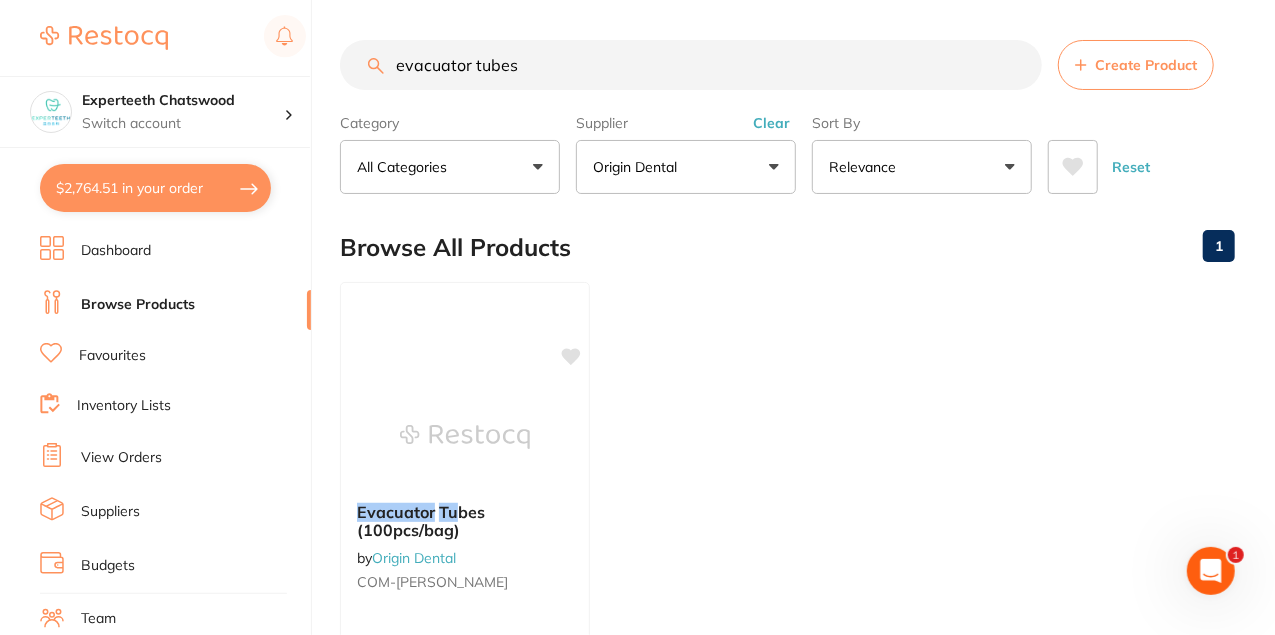 type on "evacuator tubes" 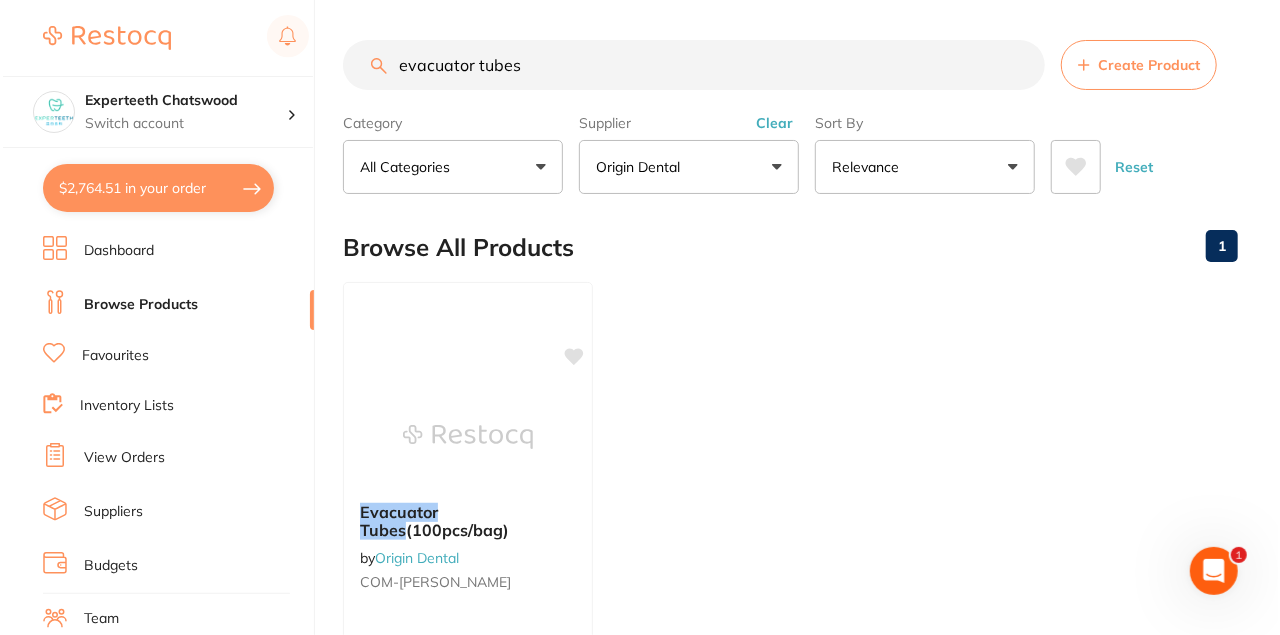 scroll, scrollTop: 0, scrollLeft: 0, axis: both 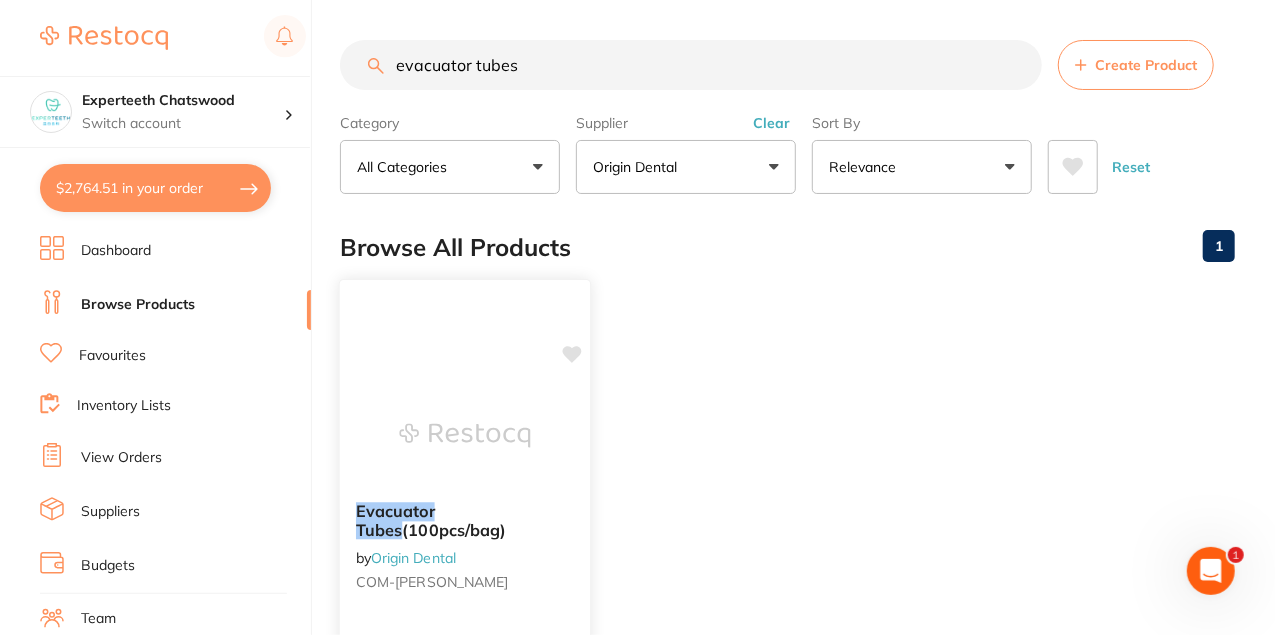 click on "Evacuator" at bounding box center [395, 511] 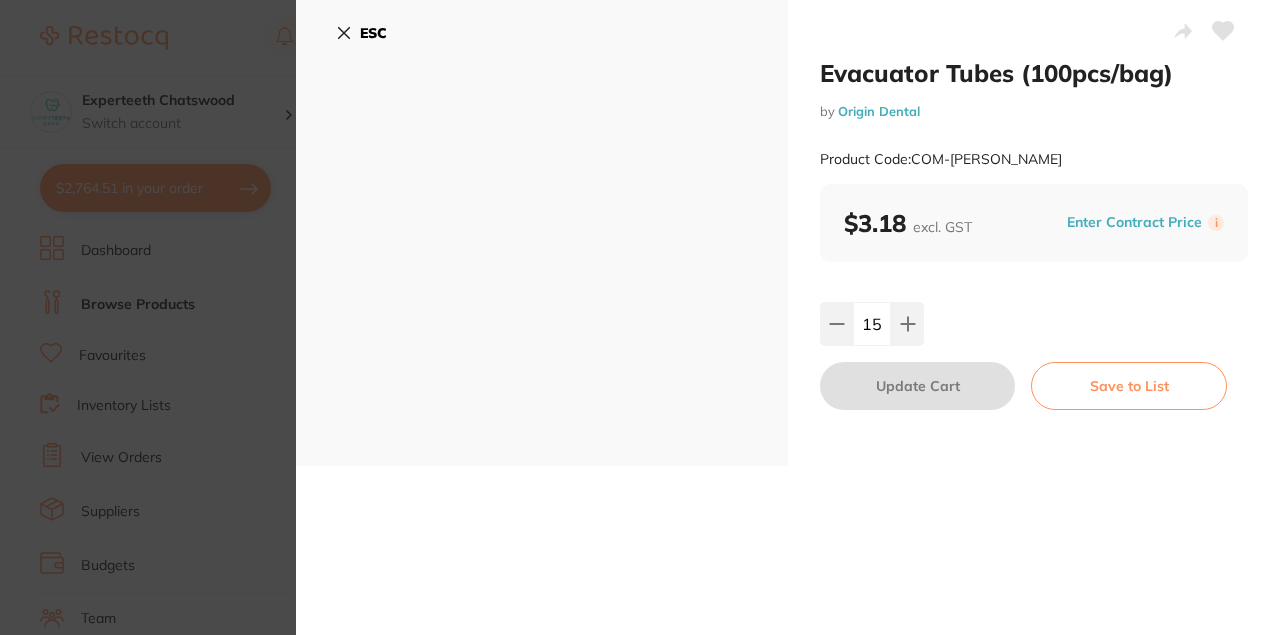 scroll, scrollTop: 0, scrollLeft: 0, axis: both 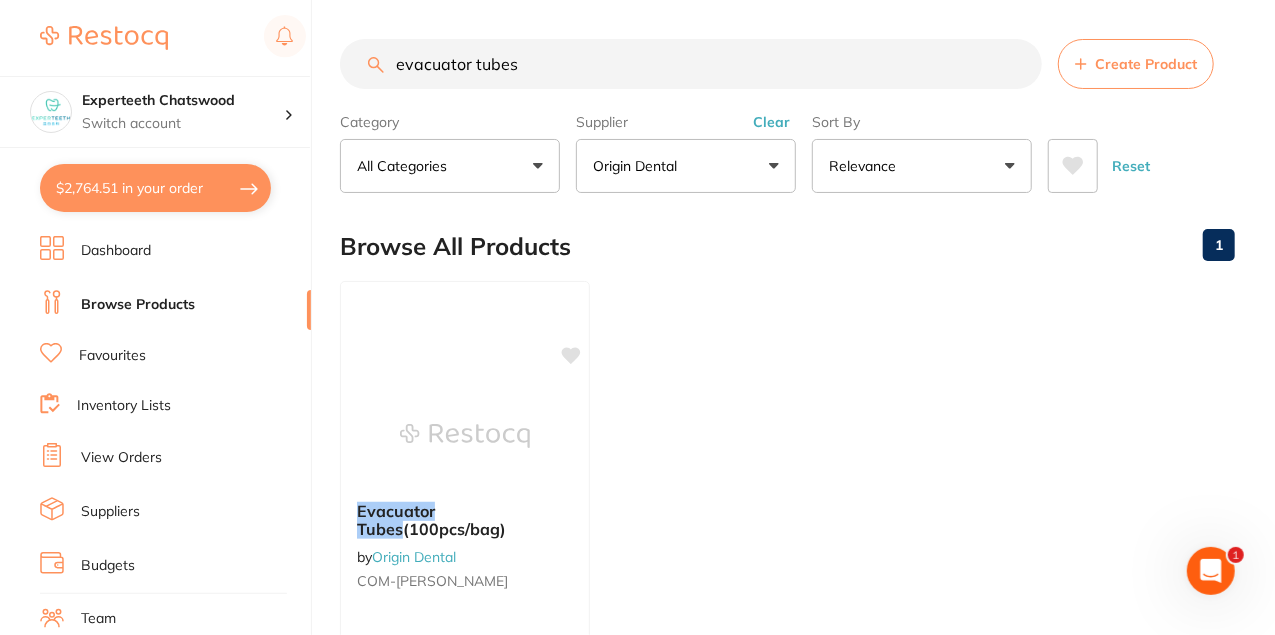 drag, startPoint x: 135, startPoint y: 184, endPoint x: 360, endPoint y: 210, distance: 226.49724 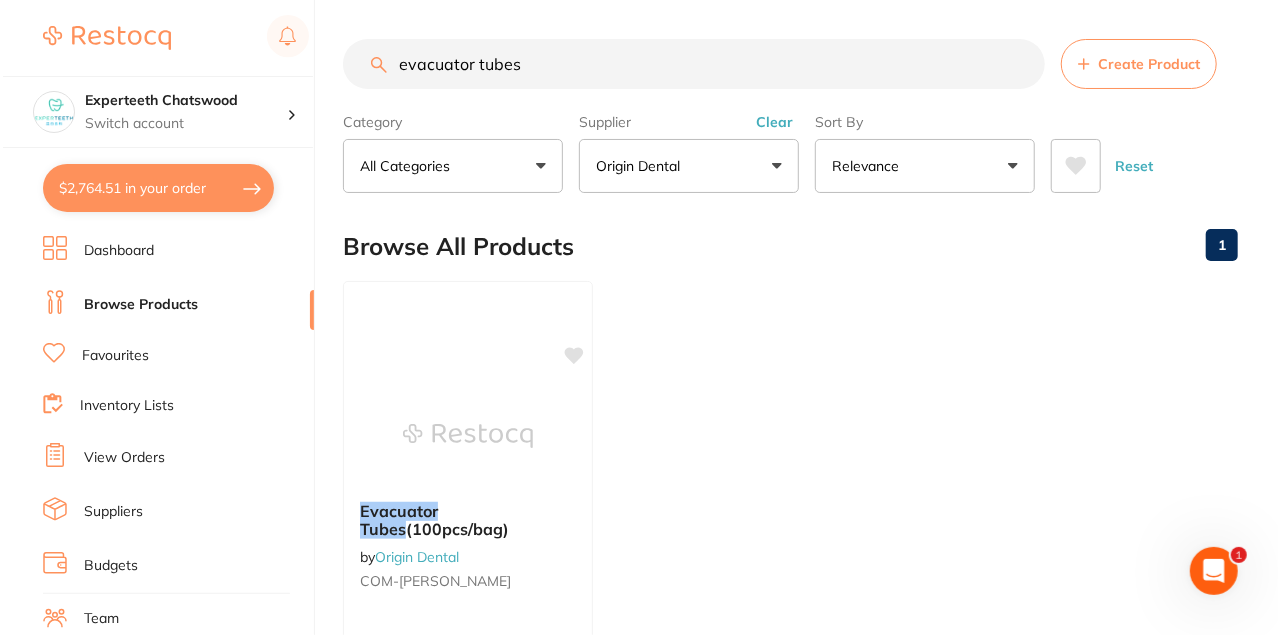 scroll, scrollTop: 0, scrollLeft: 0, axis: both 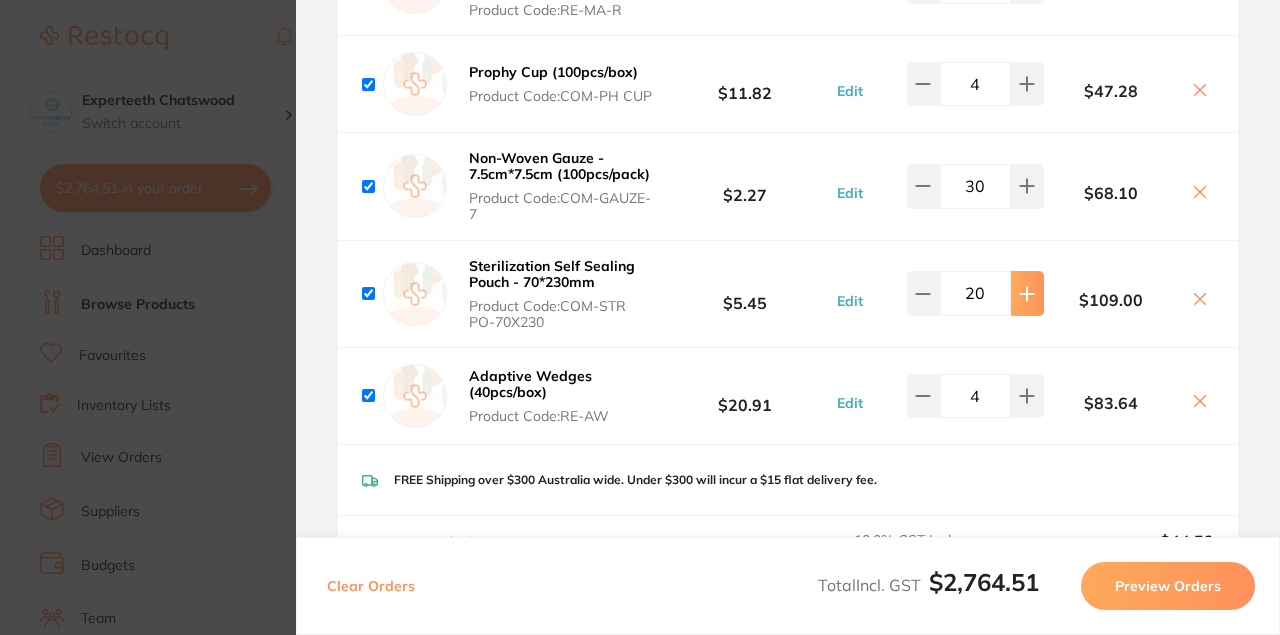 click 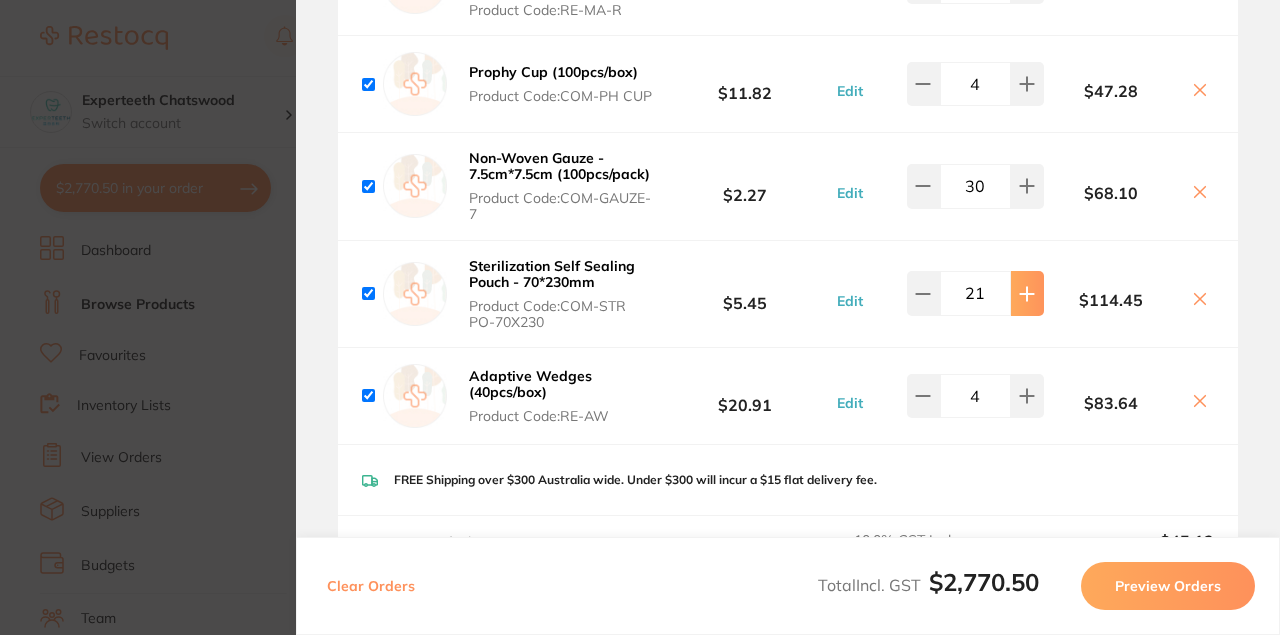 click 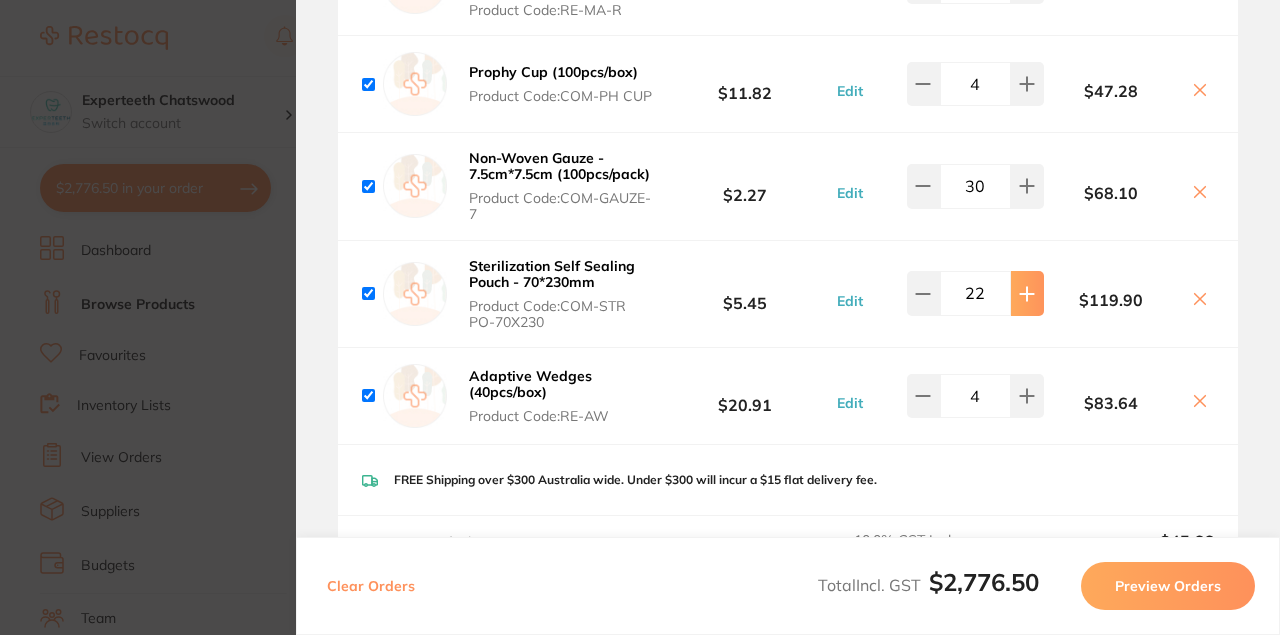 click 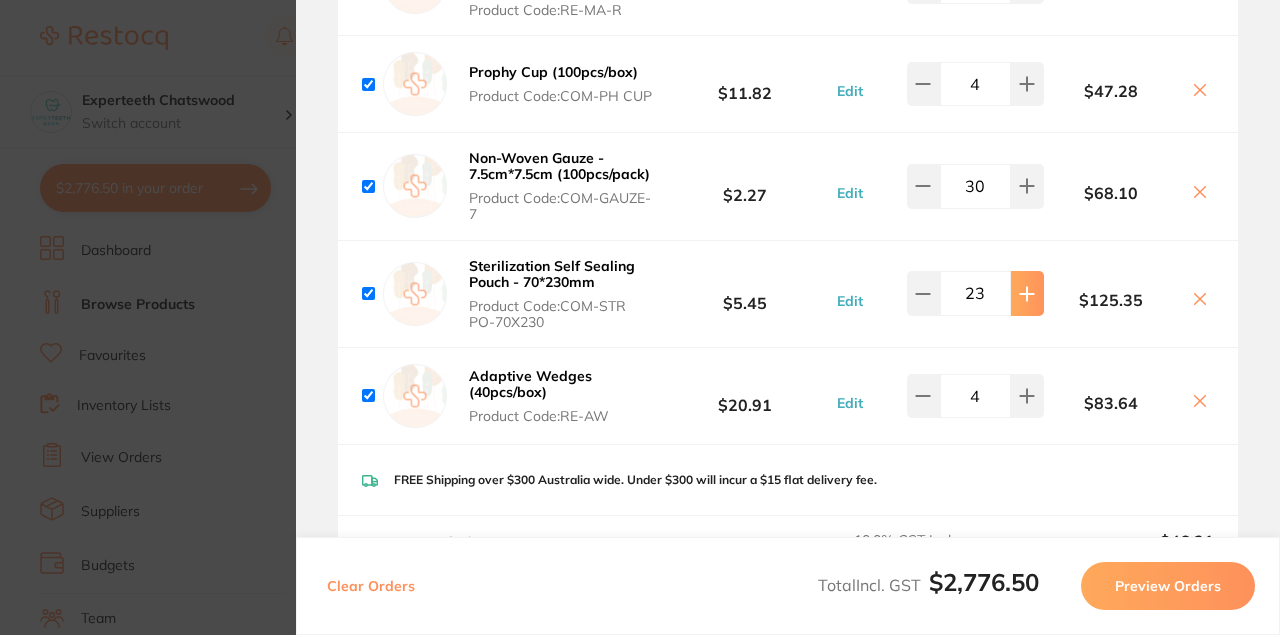 click 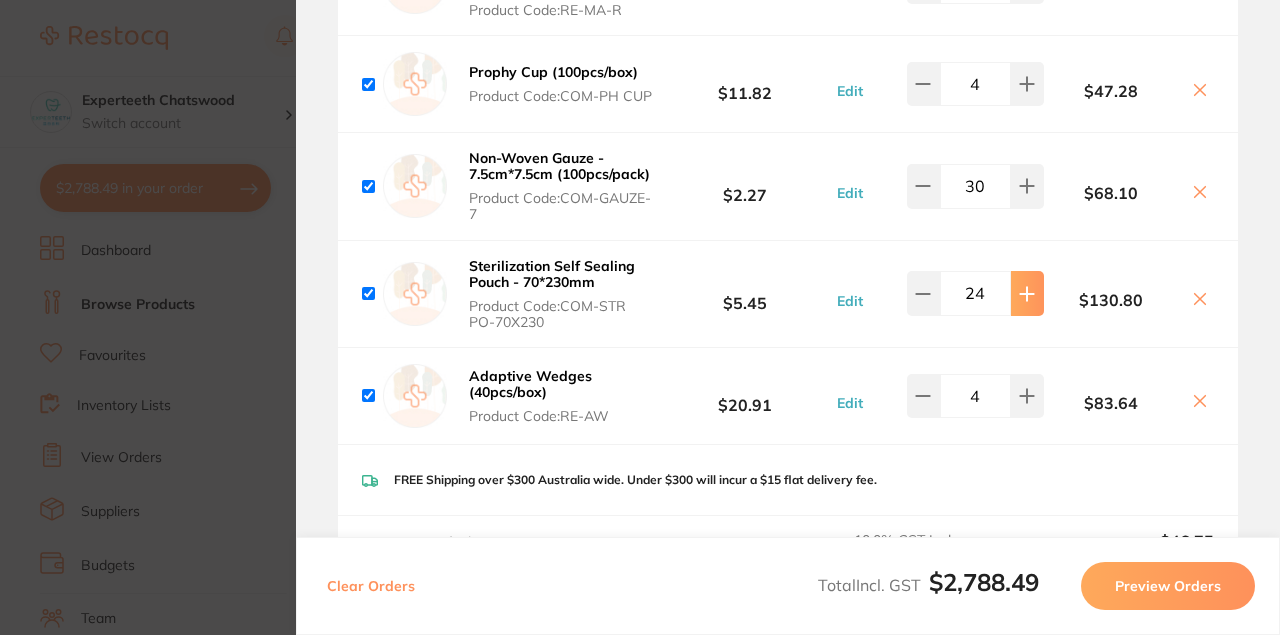 click 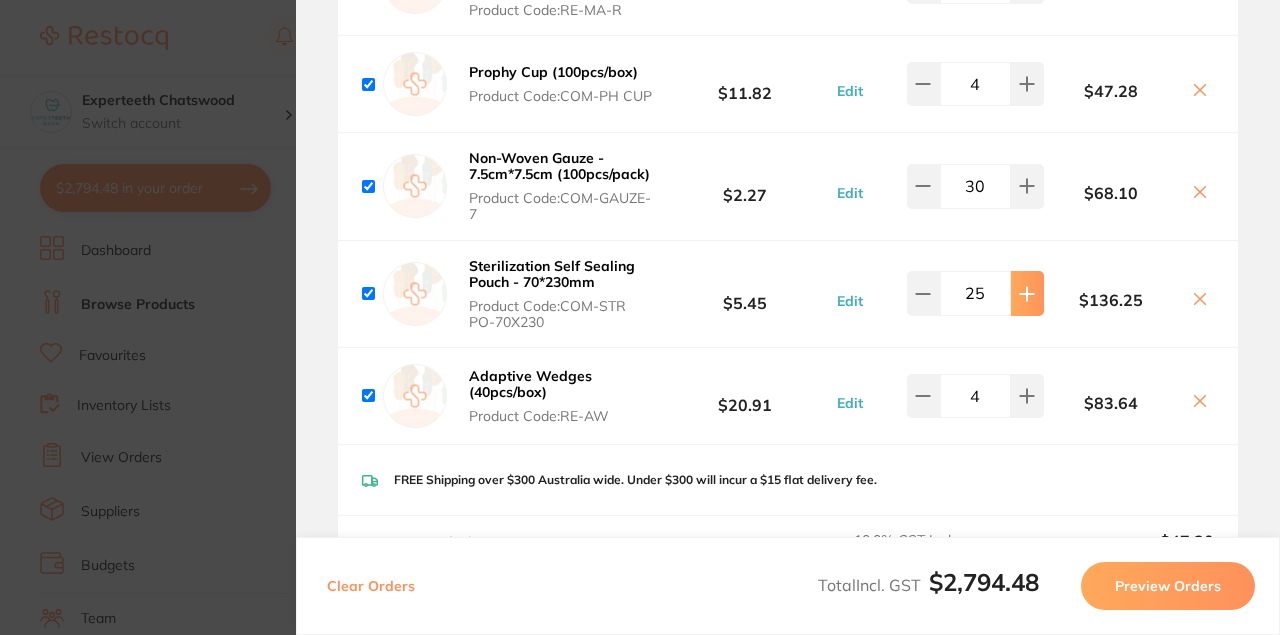 click 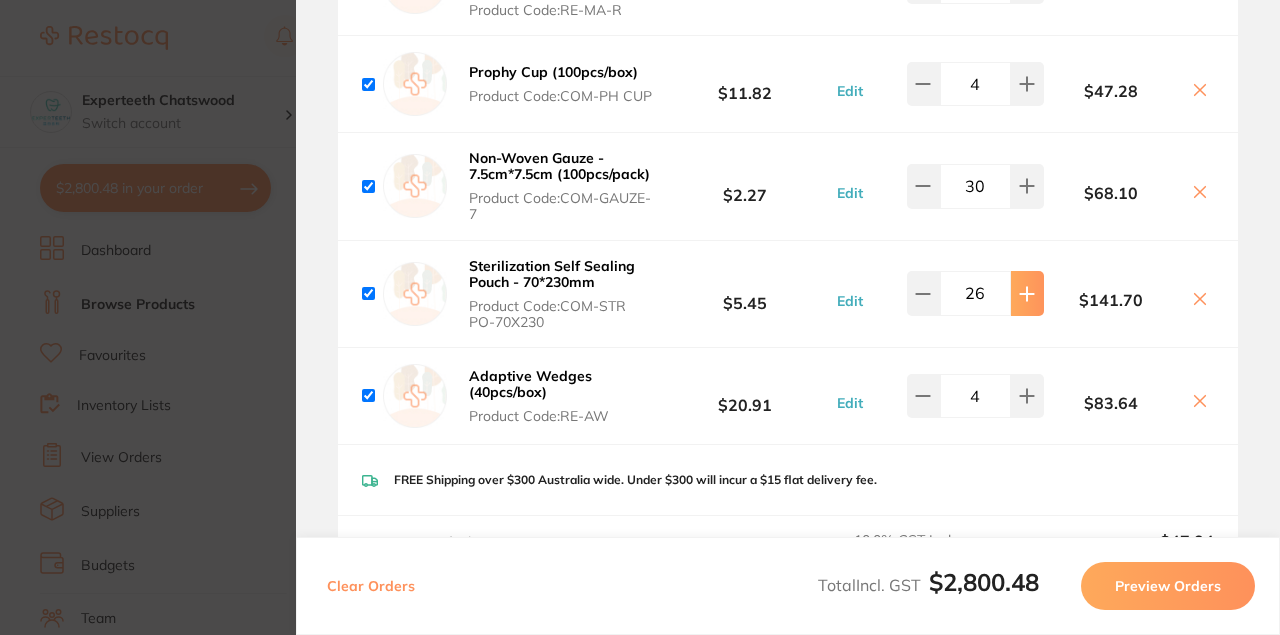 click 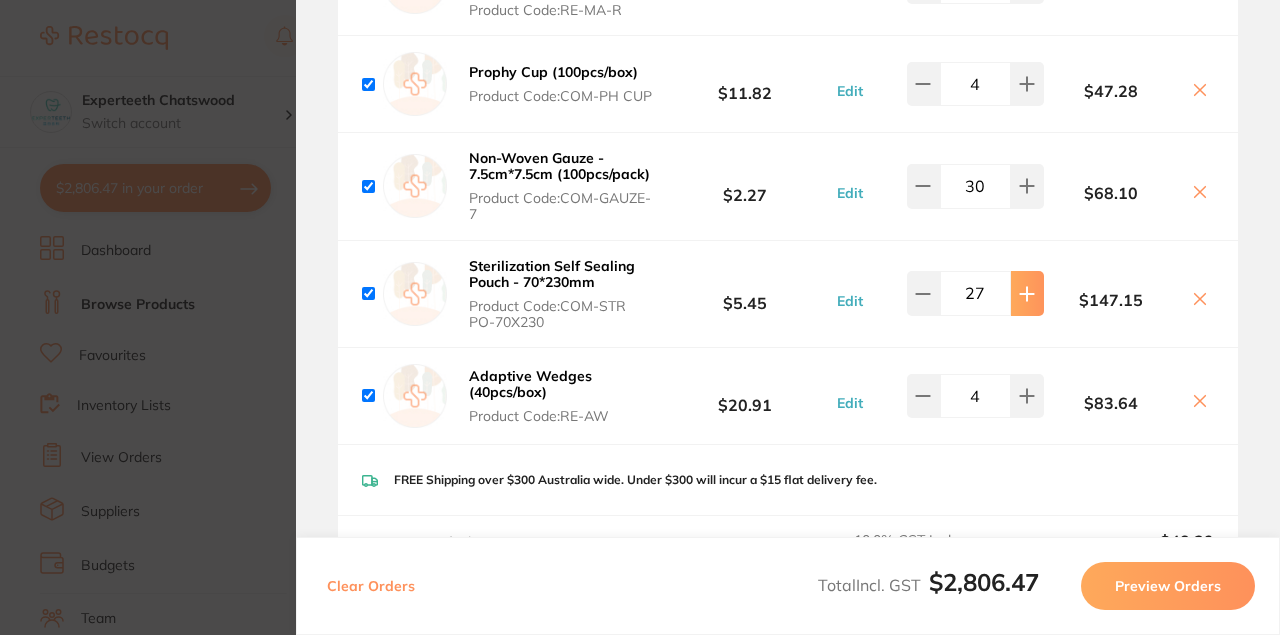 click 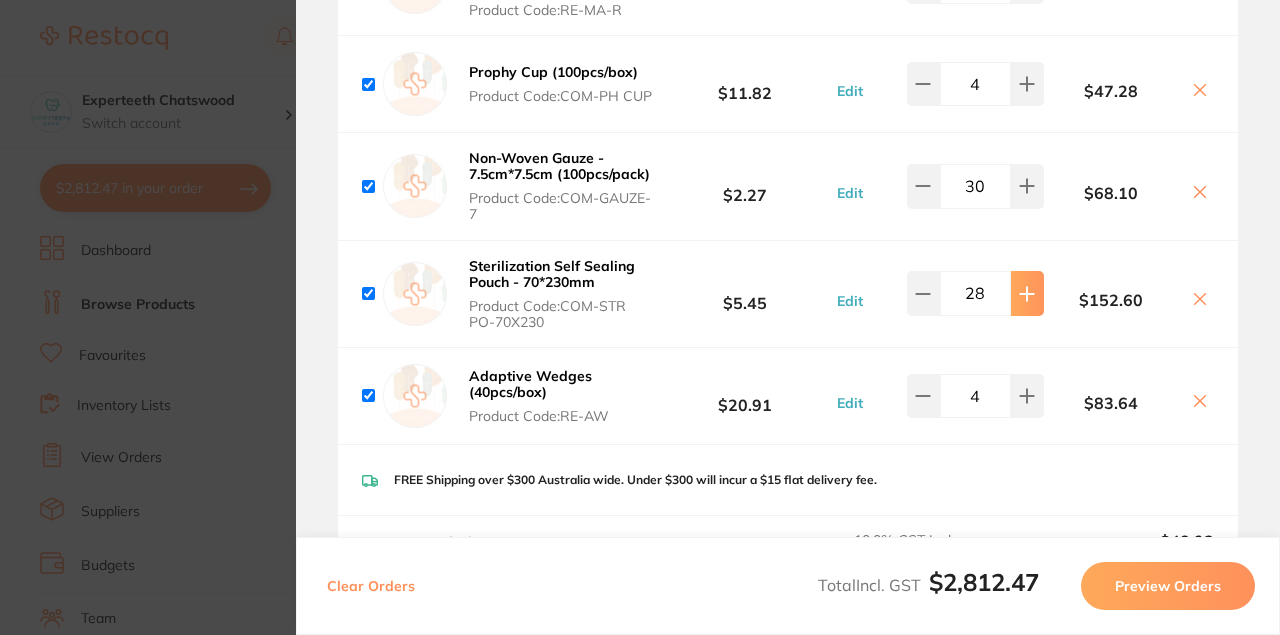 click 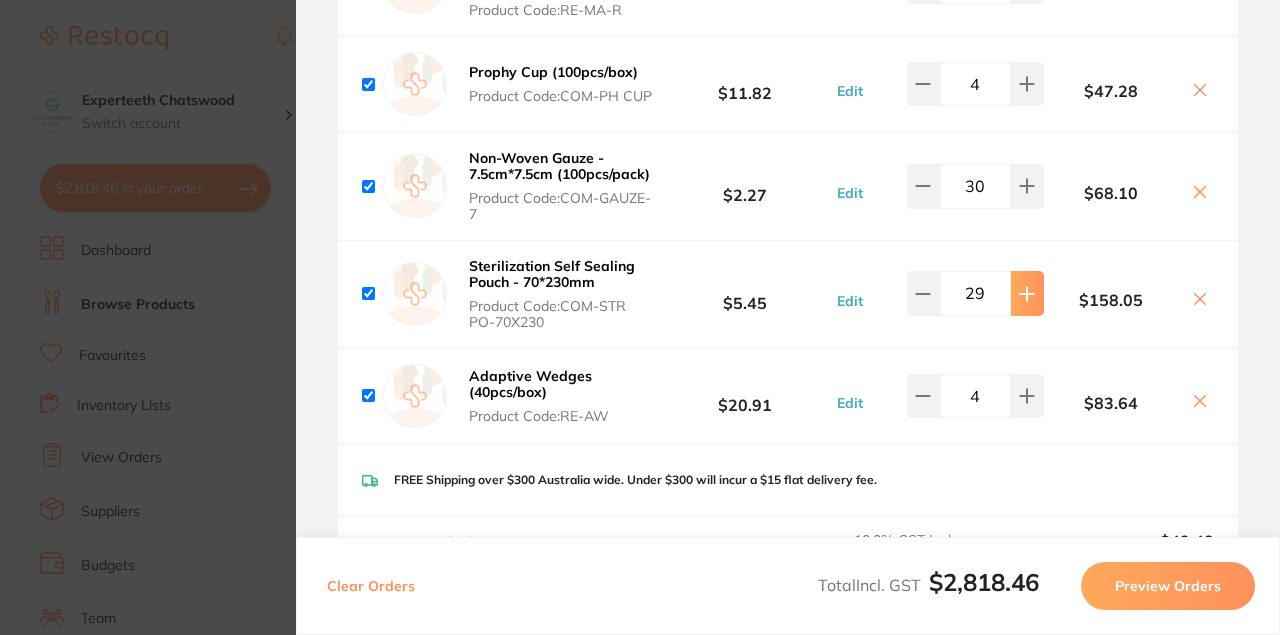 click 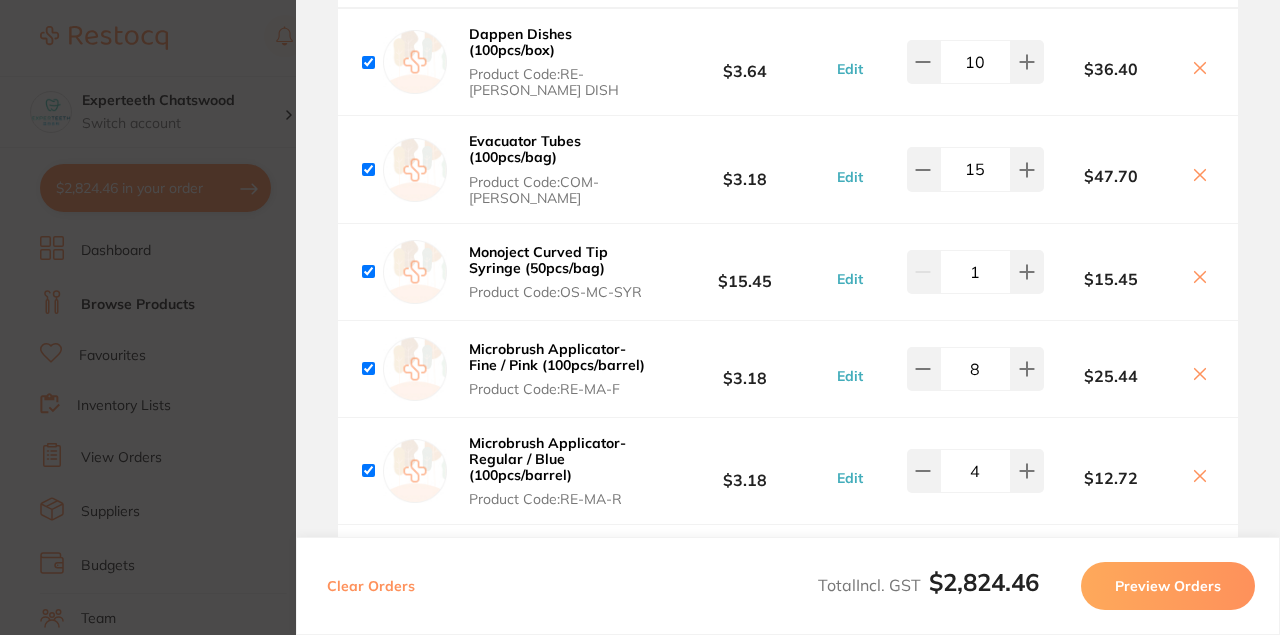 scroll, scrollTop: 2645, scrollLeft: 0, axis: vertical 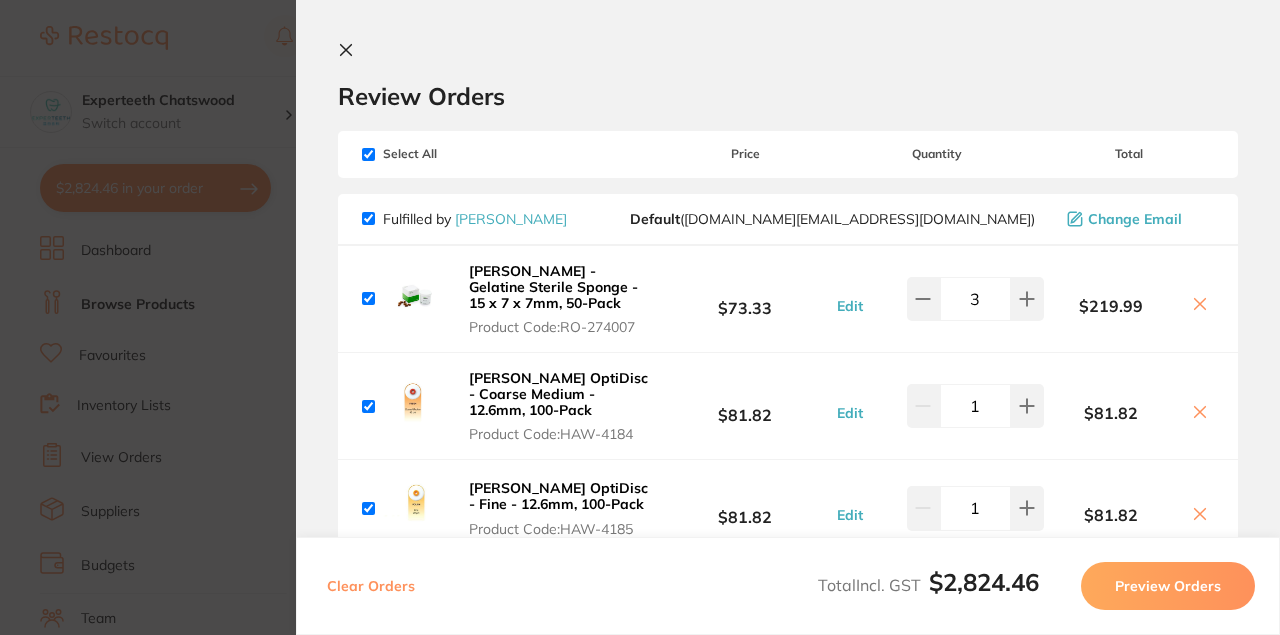 click 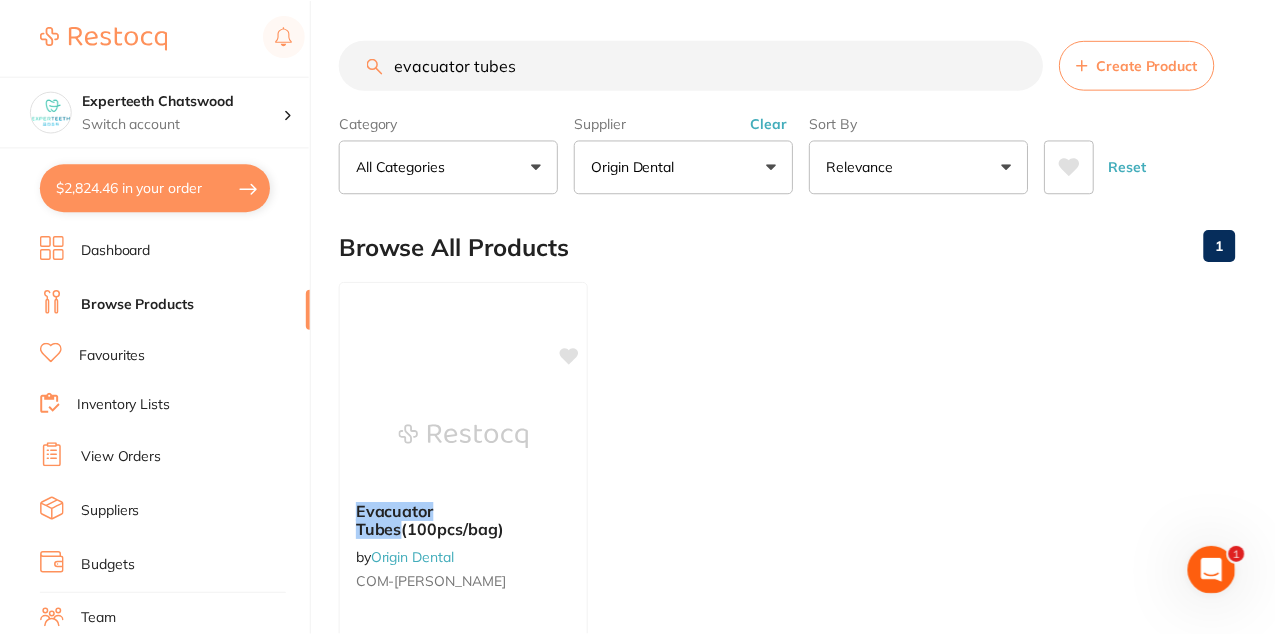 scroll, scrollTop: 1, scrollLeft: 0, axis: vertical 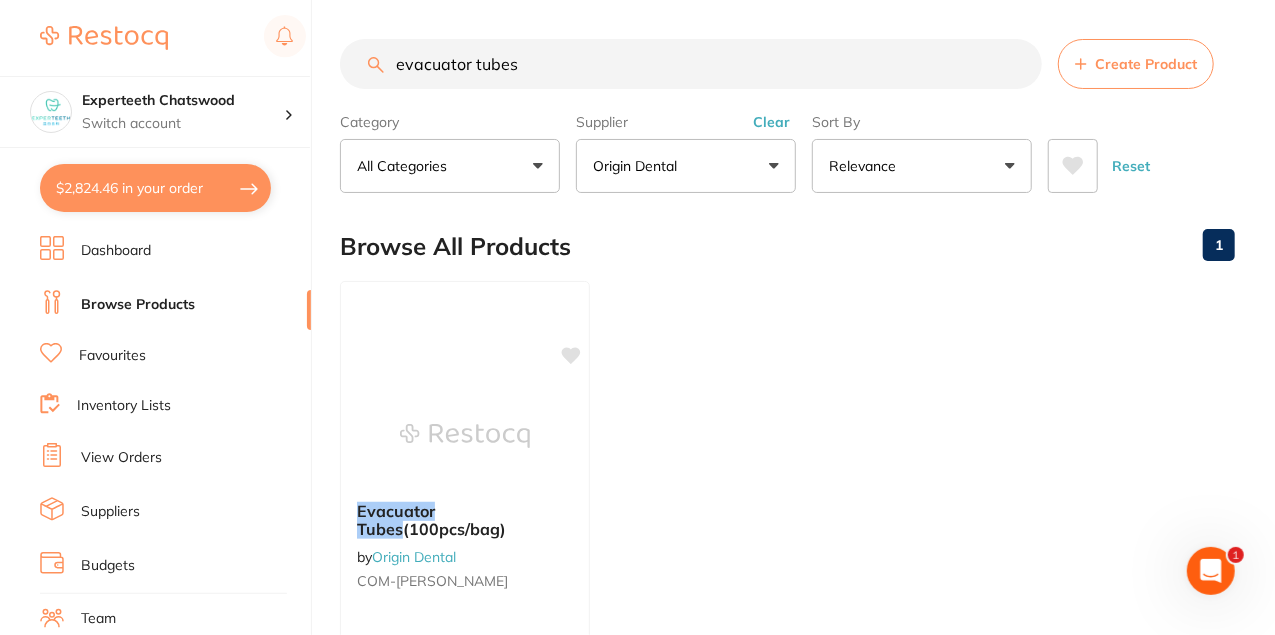 drag, startPoint x: 572, startPoint y: 68, endPoint x: 286, endPoint y: 72, distance: 286.02798 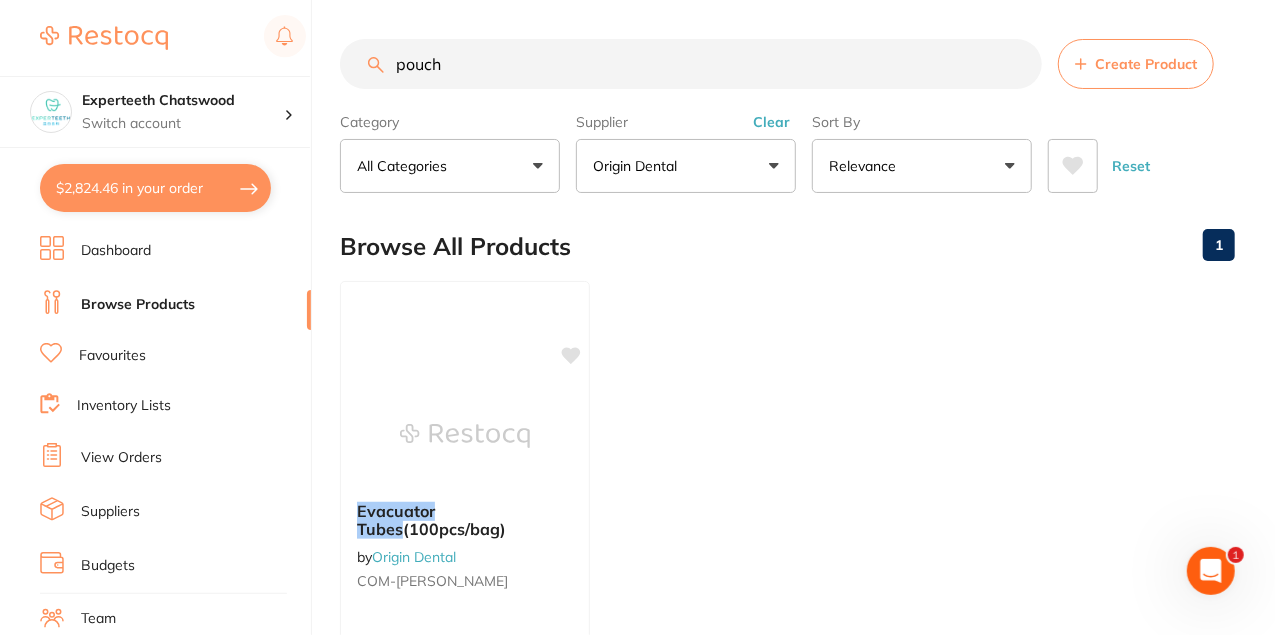 type on "pouch" 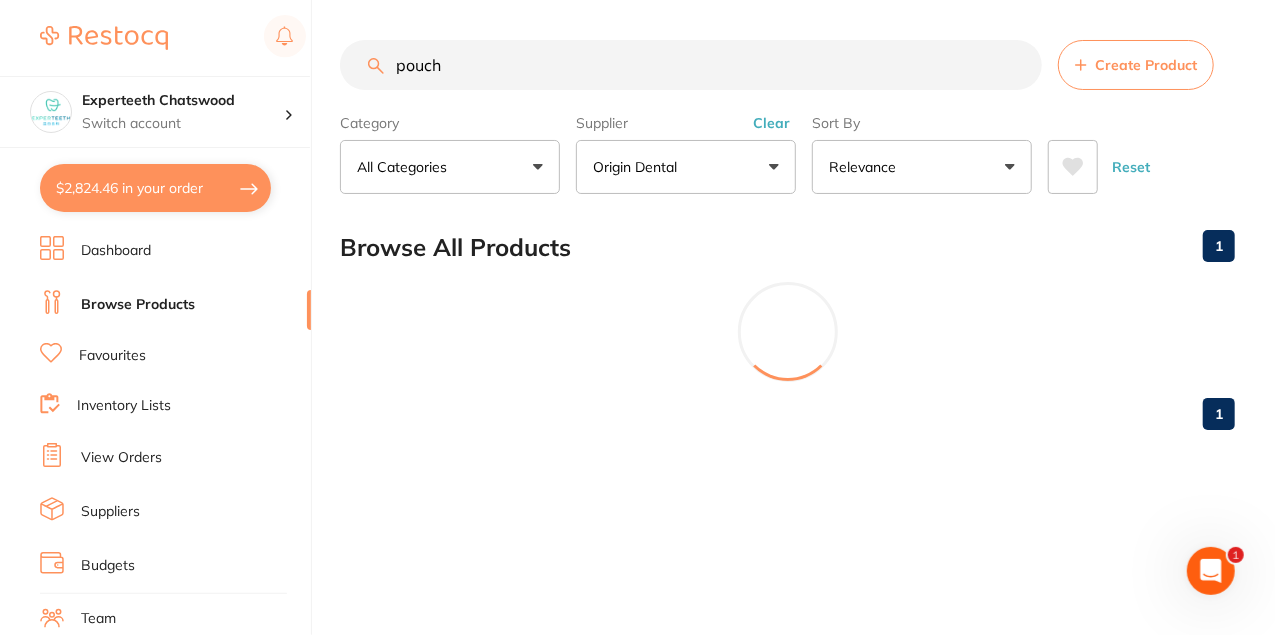 scroll, scrollTop: 0, scrollLeft: 0, axis: both 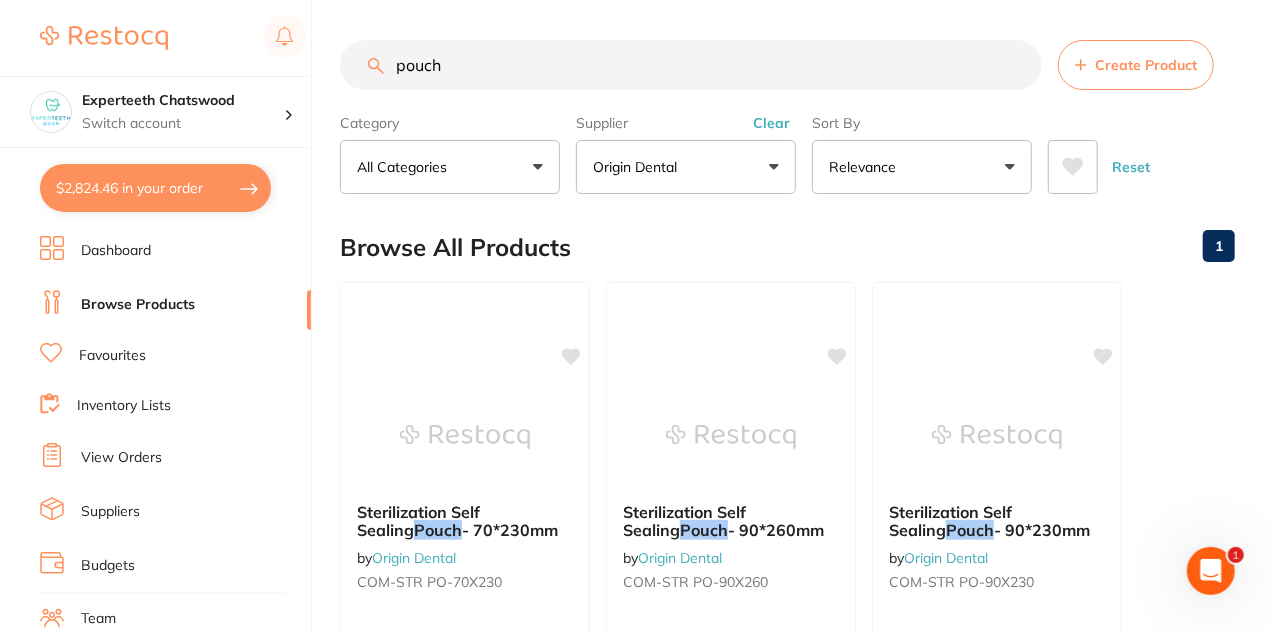 click on "$2,824.46 Experteeth Chatswood Switch account Experteeth Chatswood $2,824.46   in your order Dashboard Browse Products Favourites Inventory Lists View Orders Suppliers Budgets Team RestocqPay Rewards Subscriptions Account Support Log Out pouch         Create Product Category All Categories All Categories Clear Category   false    All Categories Category All Categories Supplier Origin Dental origin All Suppliers Dentsply Sirona AB Orthodontics [PERSON_NAME] Dental AHP Dental and Medical Ark Health Critical Dental Dental Zone Erkodent [PERSON_NAME] Dental Healthware [GEOGRAPHIC_DATA] Healthware [GEOGRAPHIC_DATA] [PERSON_NAME] [PERSON_NAME] HIT Dental & Medical Supplies Independent Dental Ivoclar Vivadent Leepac Medical and Dental [PERSON_NAME] International Matrixdental Numedical Orien dental Origin Dental Quovo Raypurt Dental VP Dental & Medical Supplies Clear Supplier   false    Origin Dental Supplier origin Dentsply [GEOGRAPHIC_DATA] AB Orthodontics [PERSON_NAME] Dental AHP Dental and Medical Ark Health Critical Dental Dental Zone Erkodent [PERSON_NAME] Dental Quovo" at bounding box center (637, 317) 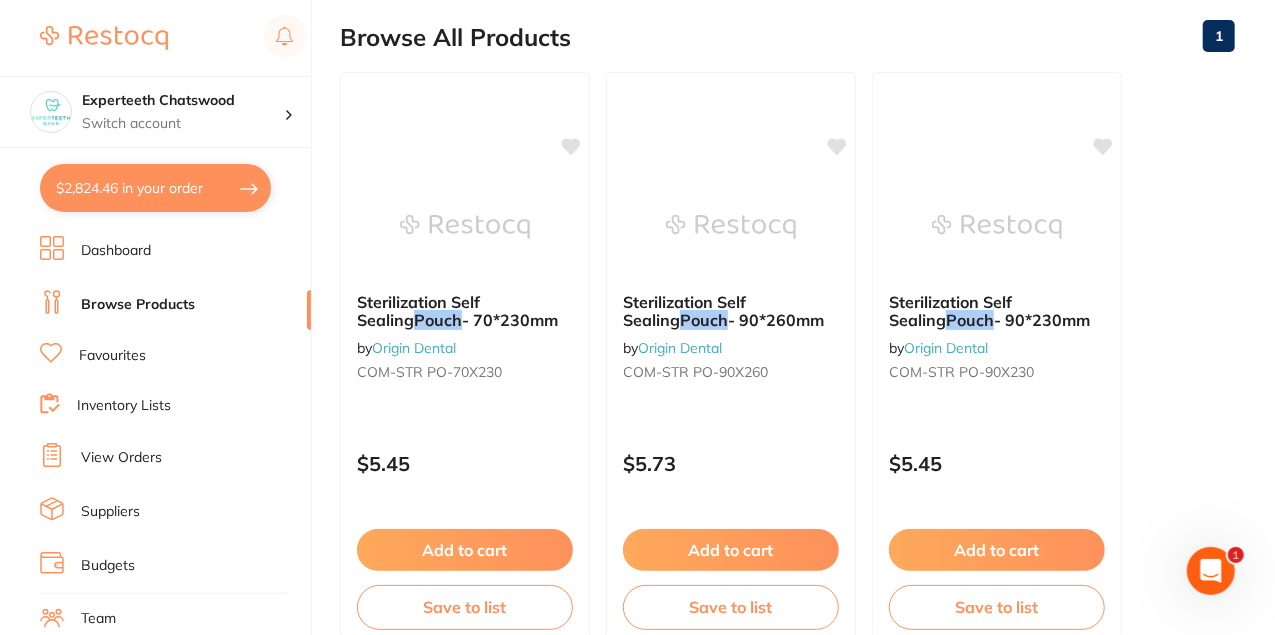 scroll, scrollTop: 311, scrollLeft: 0, axis: vertical 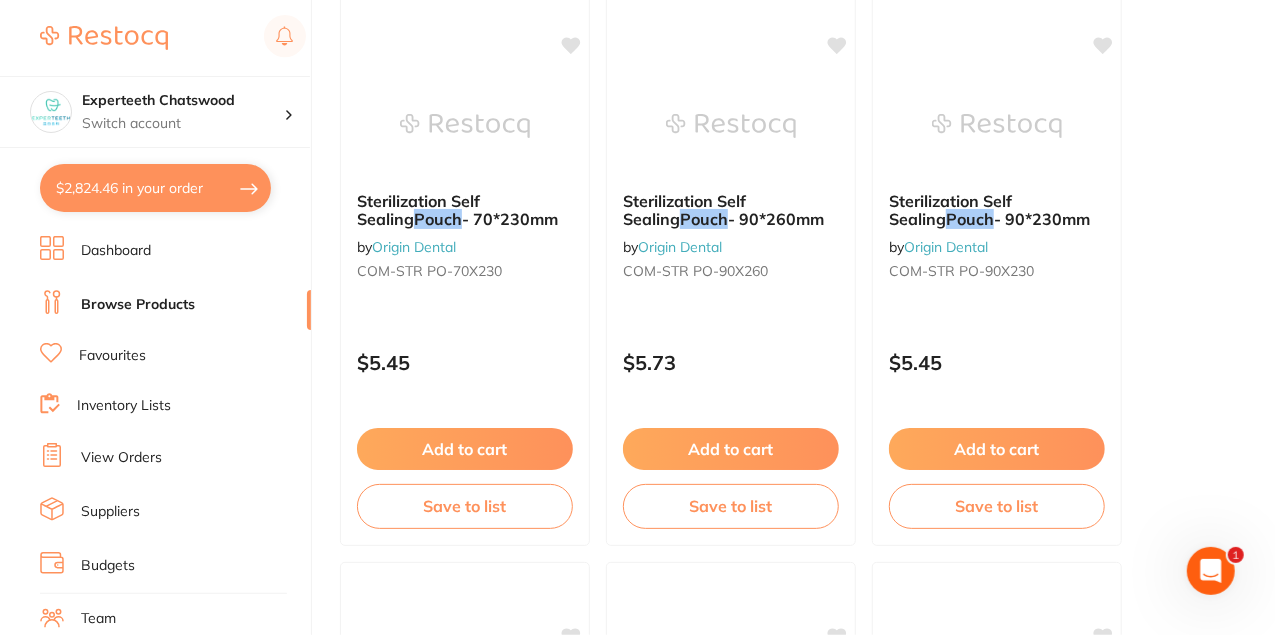 click on "$2,824.46 Experteeth Chatswood Switch account Experteeth Chatswood $2,824.46   in your order Dashboard Browse Products Favourites Inventory Lists View Orders Suppliers Budgets Team RestocqPay Rewards Subscriptions Account Support Log Out pouch         Create Product Category All Categories All Categories Clear Category   false    All Categories Category All Categories Supplier Origin Dental origin All Suppliers Dentsply Sirona AB Orthodontics [PERSON_NAME] Dental AHP Dental and Medical Ark Health Critical Dental Dental Zone Erkodent [PERSON_NAME] Dental Healthware [GEOGRAPHIC_DATA] Healthware [GEOGRAPHIC_DATA] [PERSON_NAME] [PERSON_NAME] HIT Dental & Medical Supplies Independent Dental Ivoclar Vivadent Leepac Medical and Dental [PERSON_NAME] International Matrixdental Numedical Orien dental Origin Dental Quovo Raypurt Dental VP Dental & Medical Supplies Clear Supplier   false    Origin Dental Supplier origin Dentsply [GEOGRAPHIC_DATA] AB Orthodontics [PERSON_NAME] Dental AHP Dental and Medical Ark Health Critical Dental Dental Zone Erkodent [PERSON_NAME] Dental Quovo" at bounding box center (637, 6) 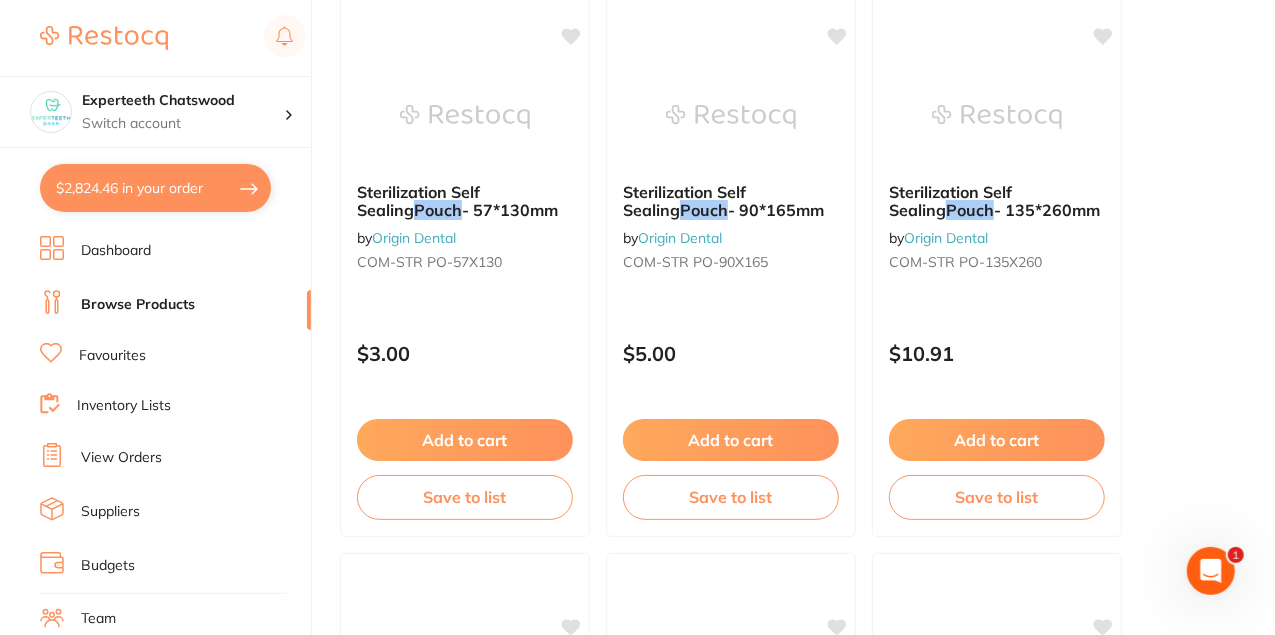scroll, scrollTop: 898, scrollLeft: 0, axis: vertical 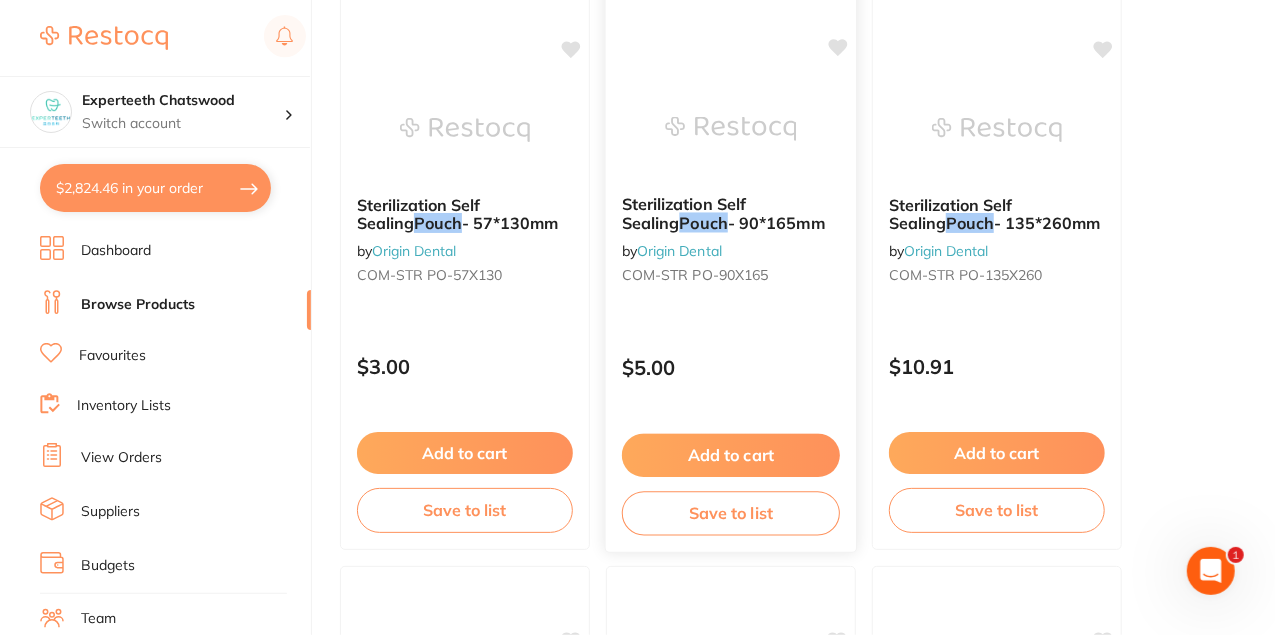 click on "Add to cart" at bounding box center (731, 455) 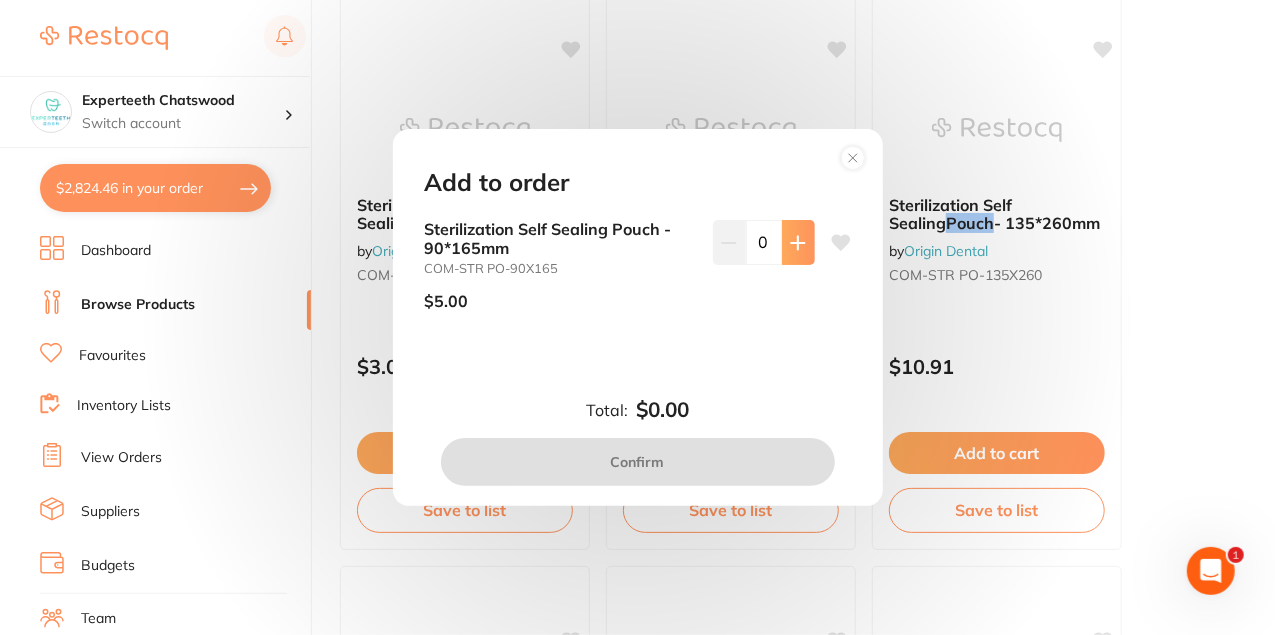 scroll, scrollTop: 0, scrollLeft: 0, axis: both 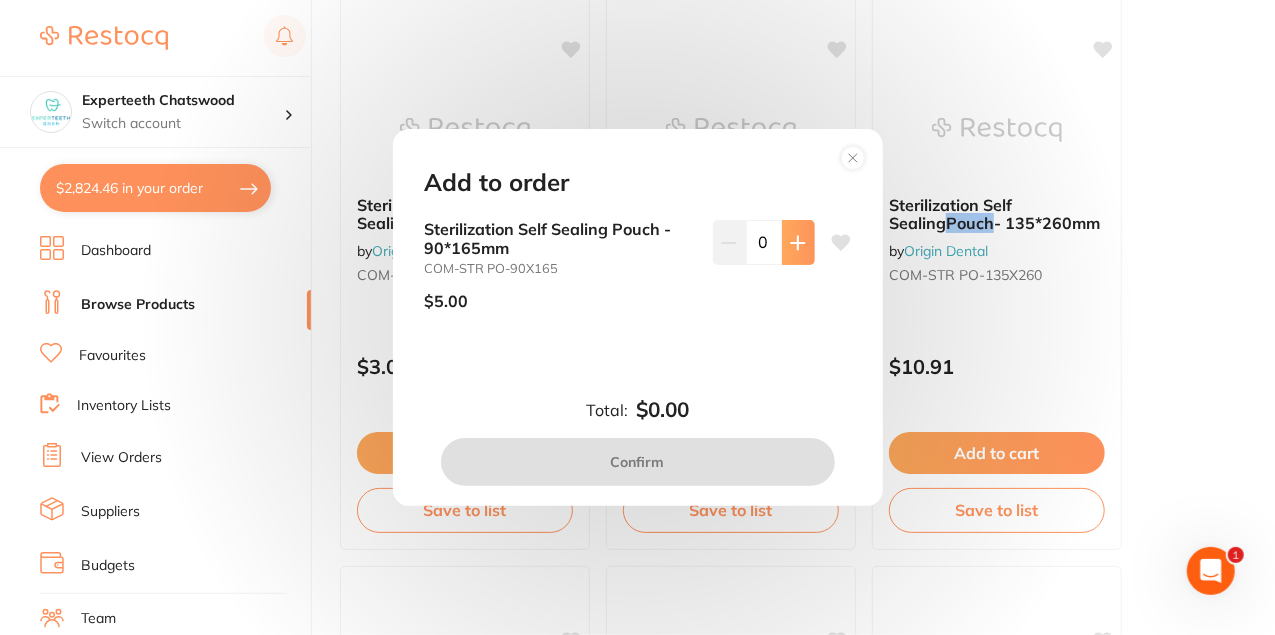 click at bounding box center [798, 242] 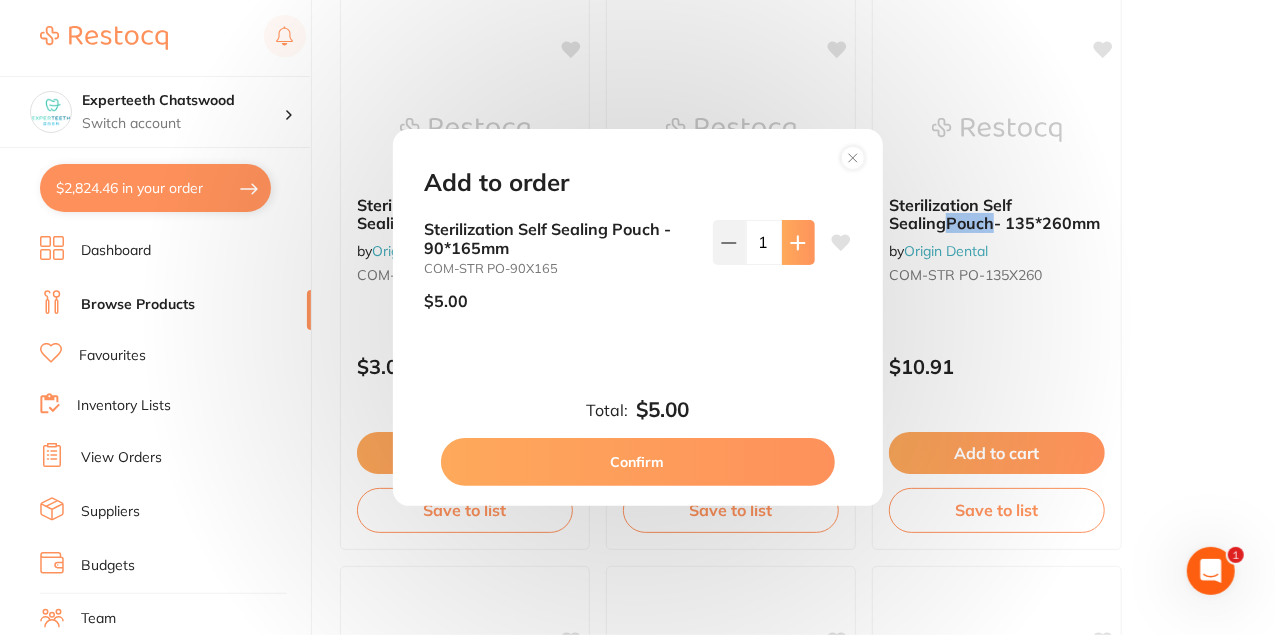 click at bounding box center (798, 242) 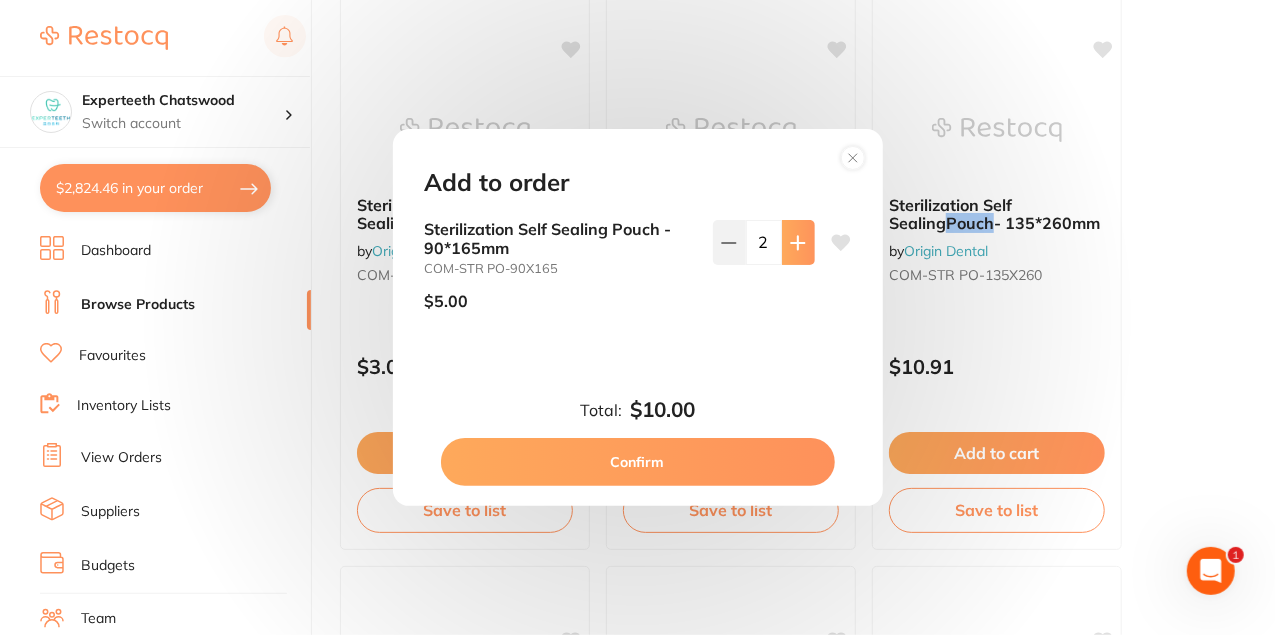 click at bounding box center (798, 242) 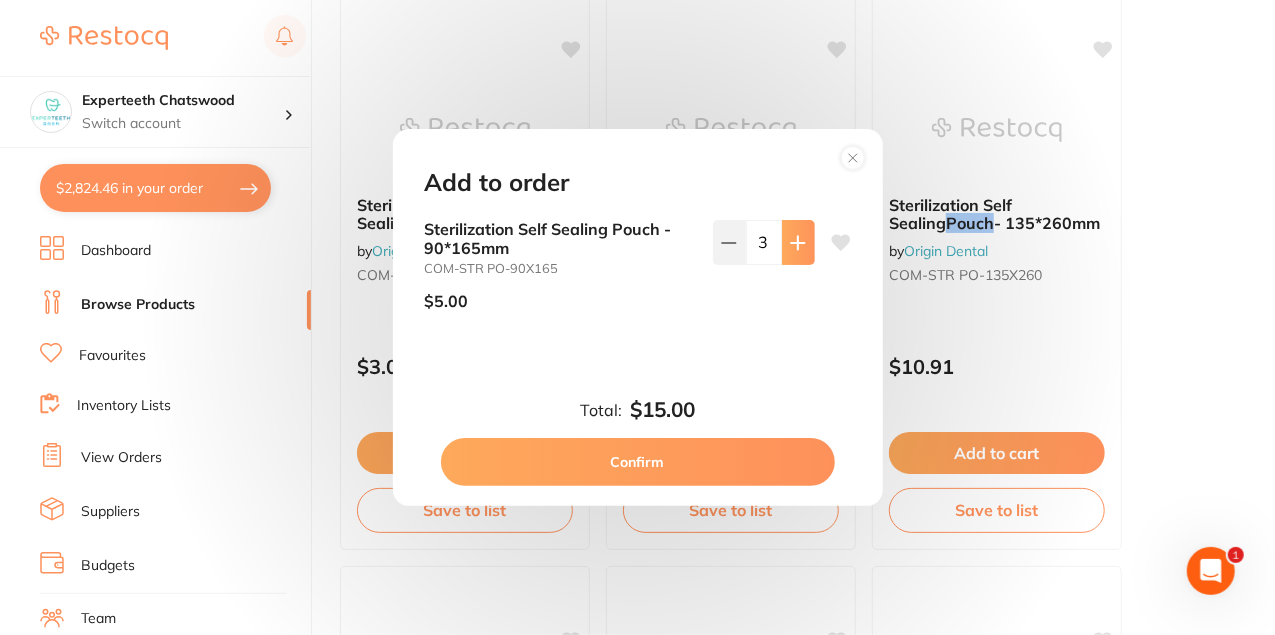 click at bounding box center (798, 242) 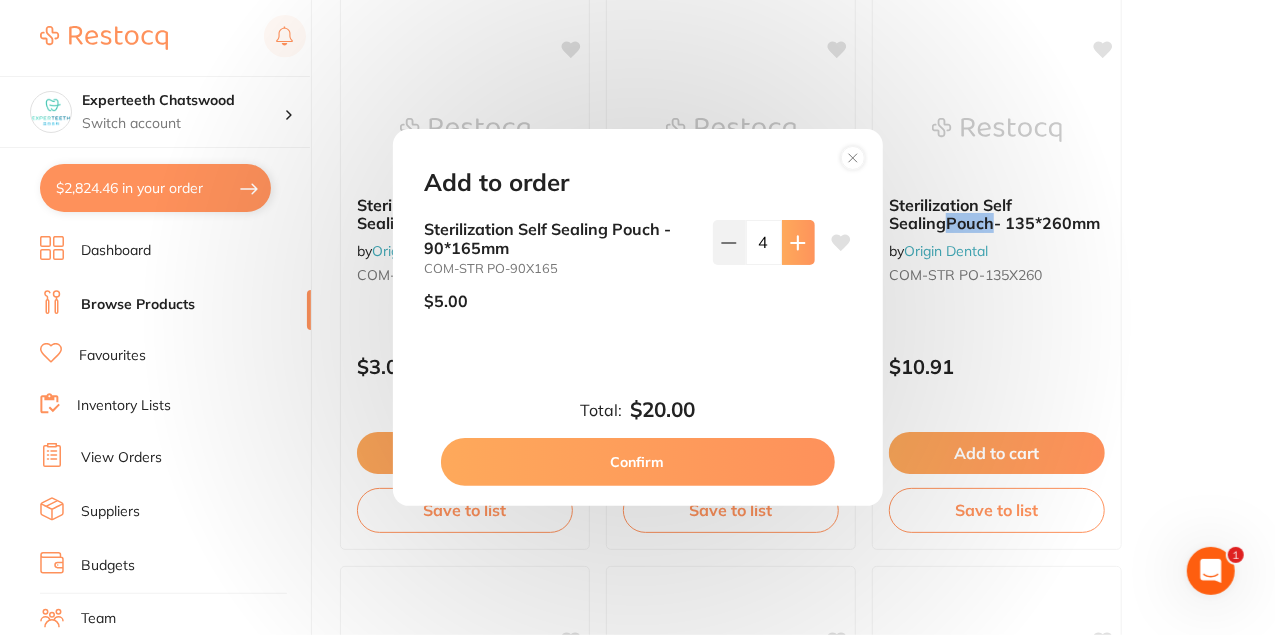 click at bounding box center [798, 242] 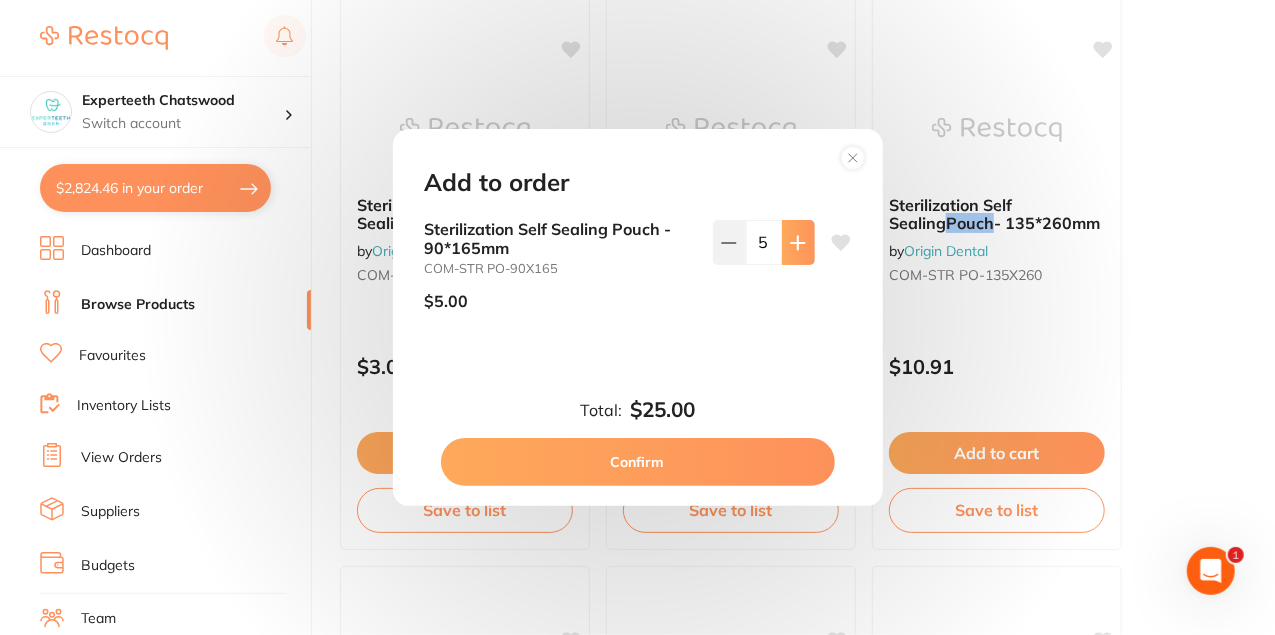 click at bounding box center (798, 242) 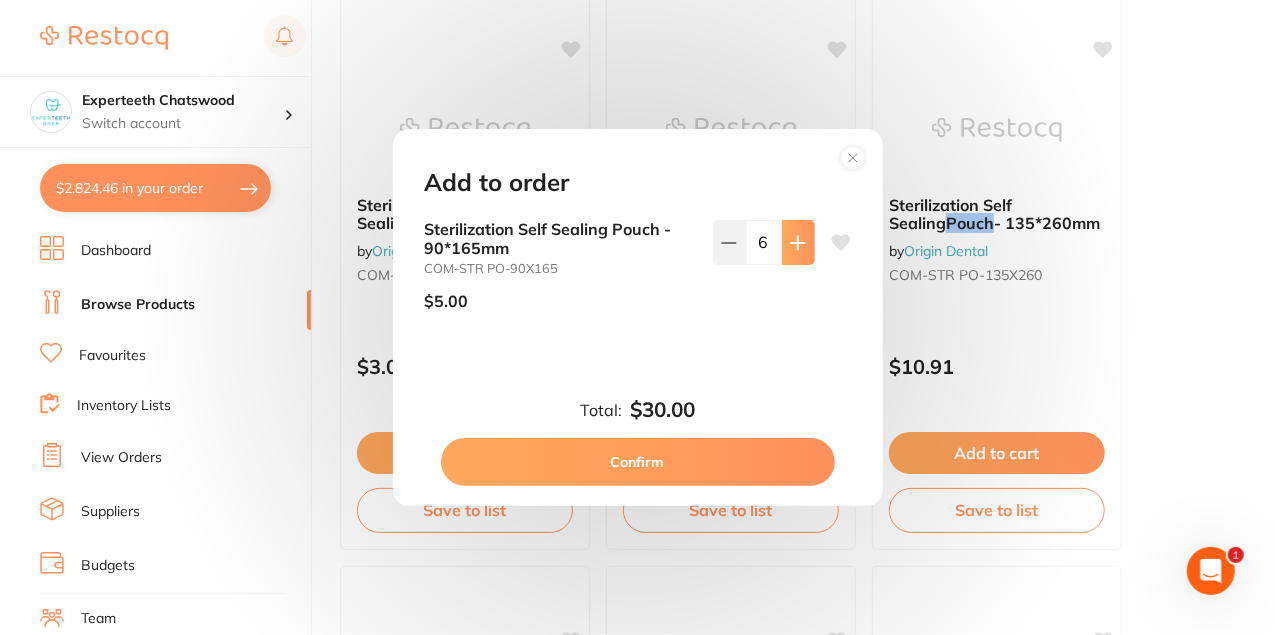 click at bounding box center [798, 242] 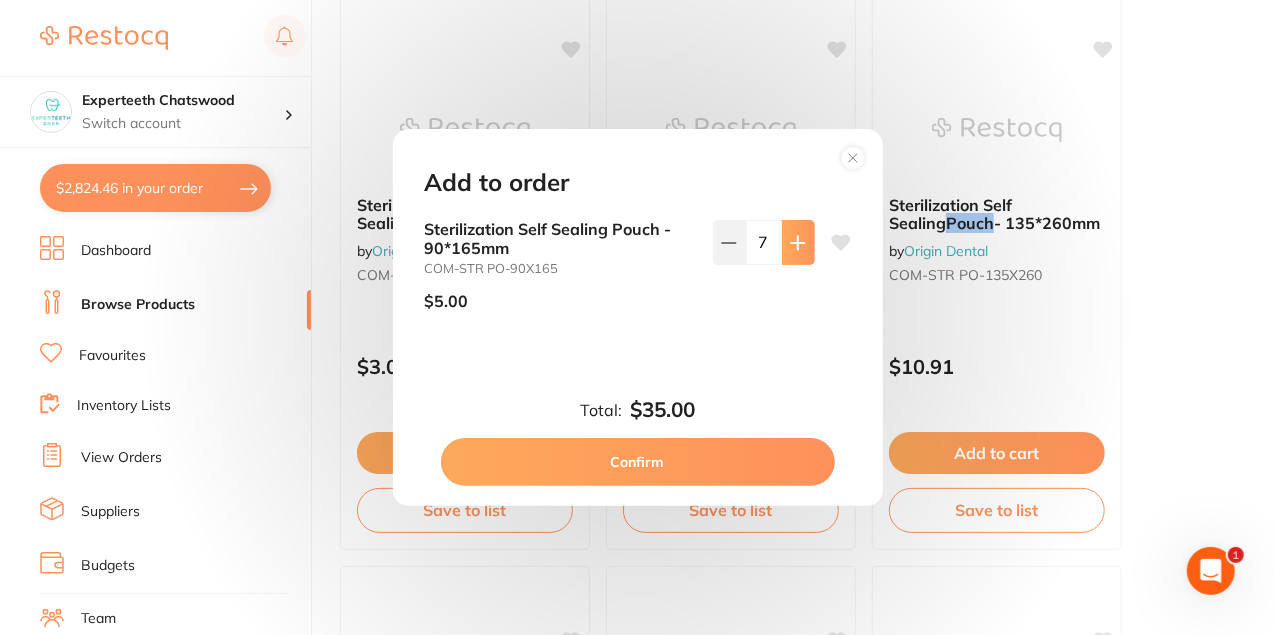 click at bounding box center (798, 242) 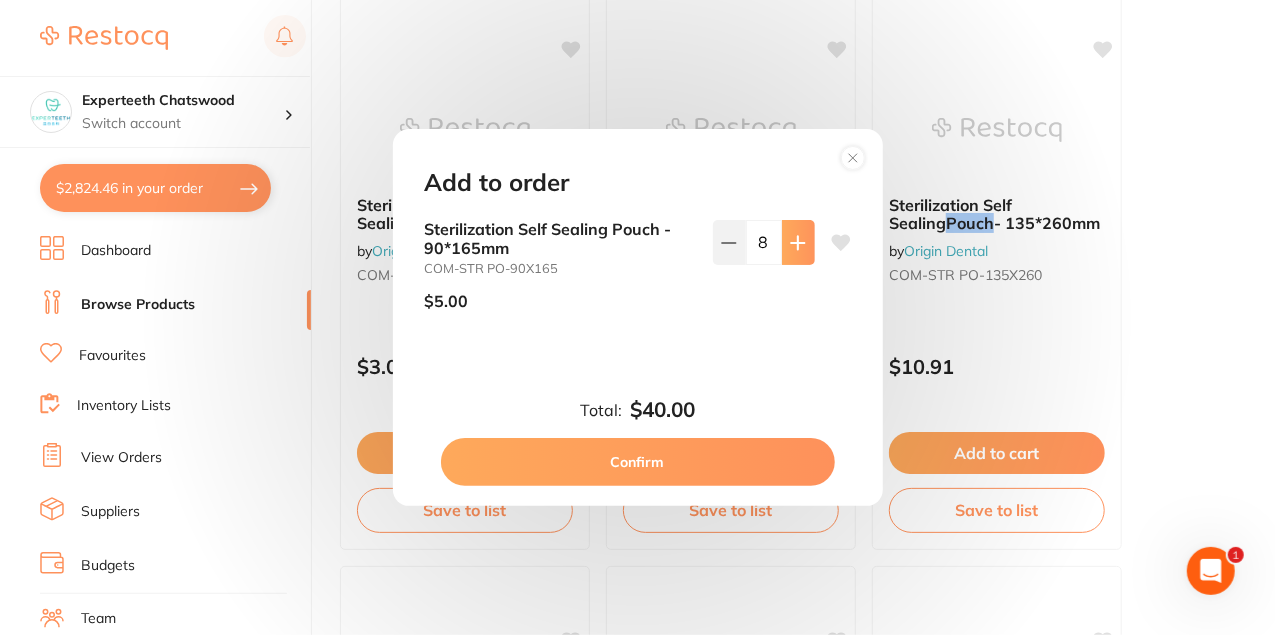 click at bounding box center [798, 242] 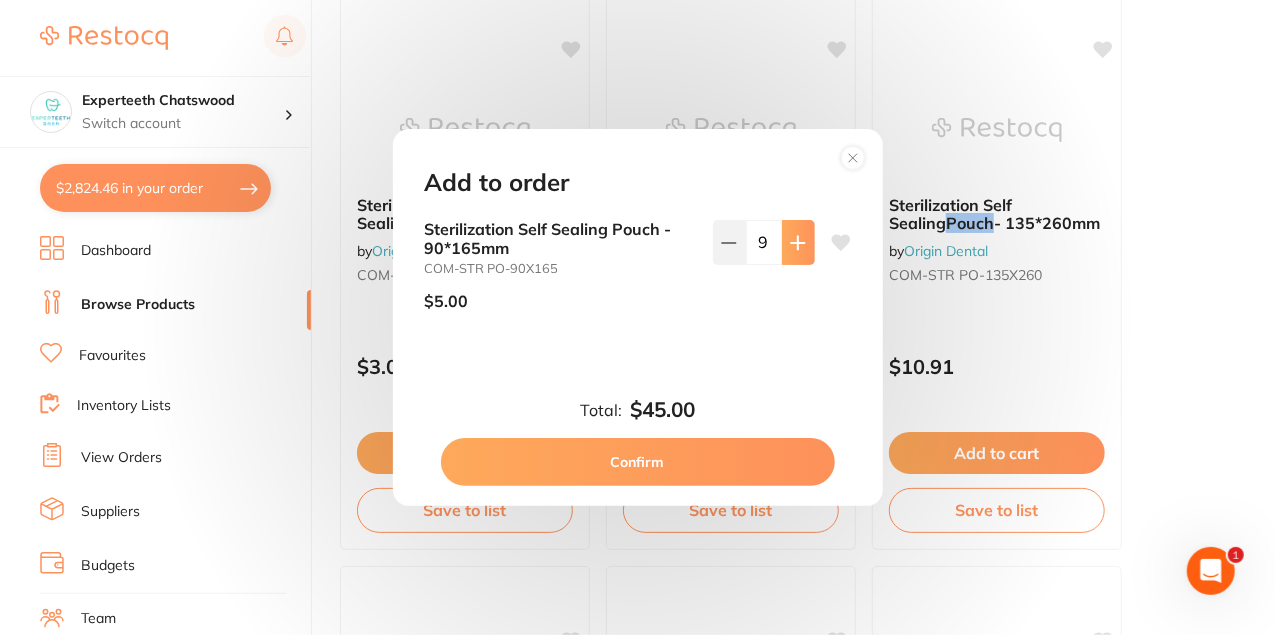 click at bounding box center [798, 242] 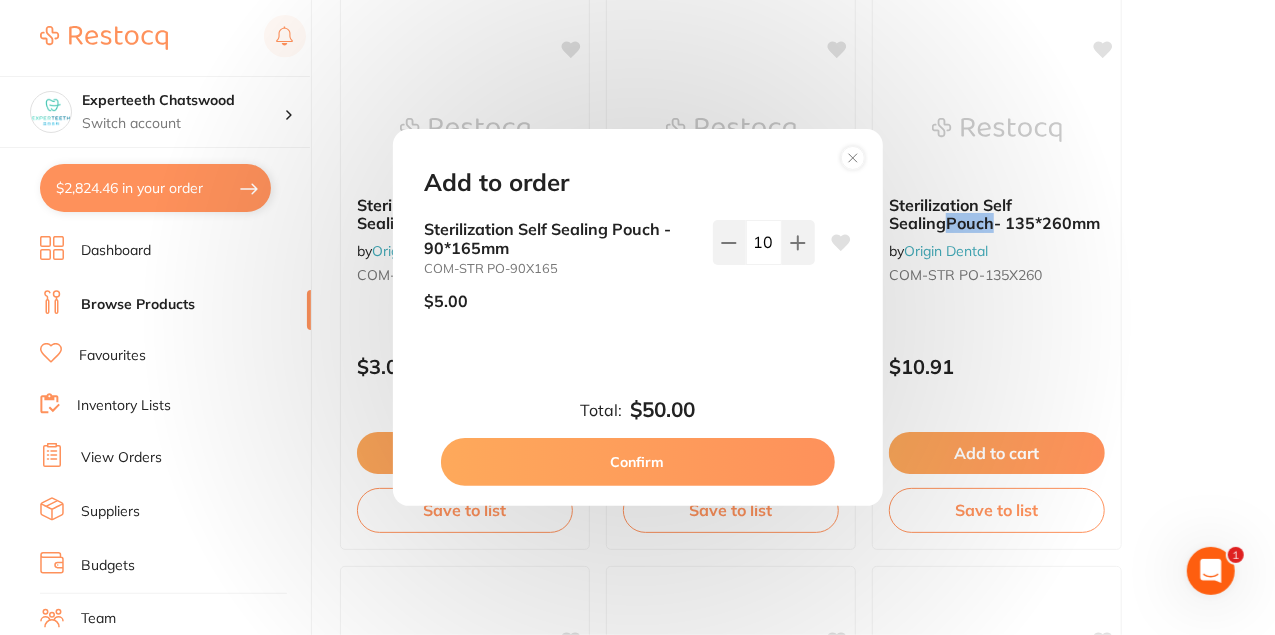 click on "Confirm" at bounding box center [638, 462] 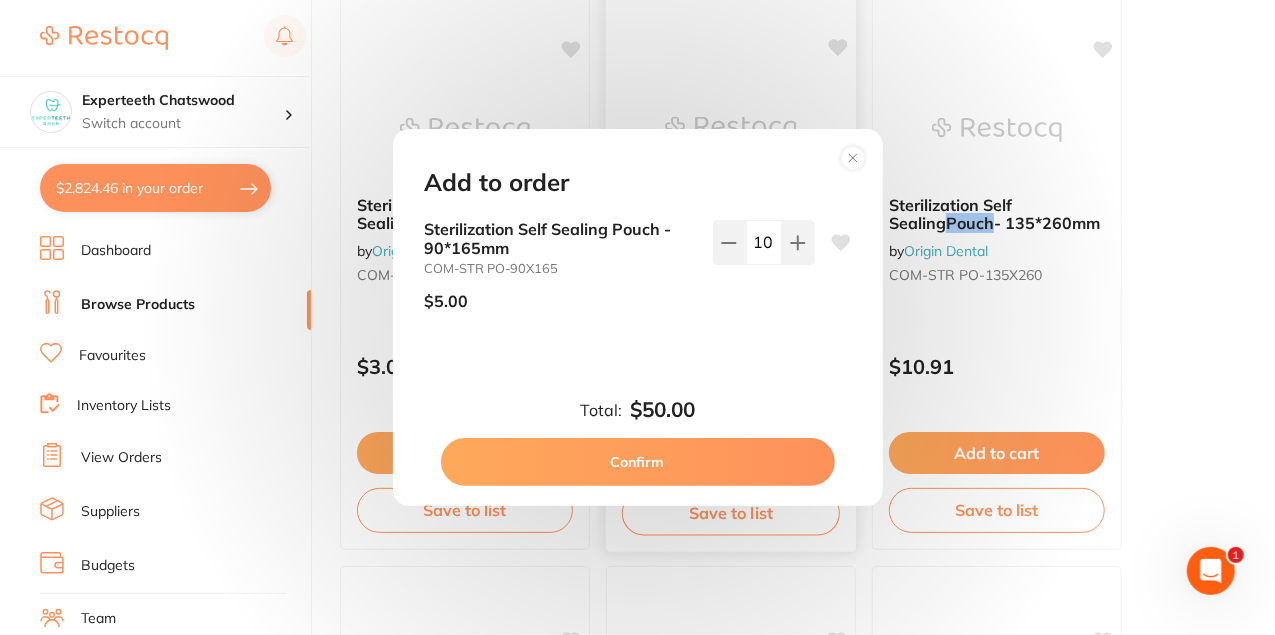 checkbox on "false" 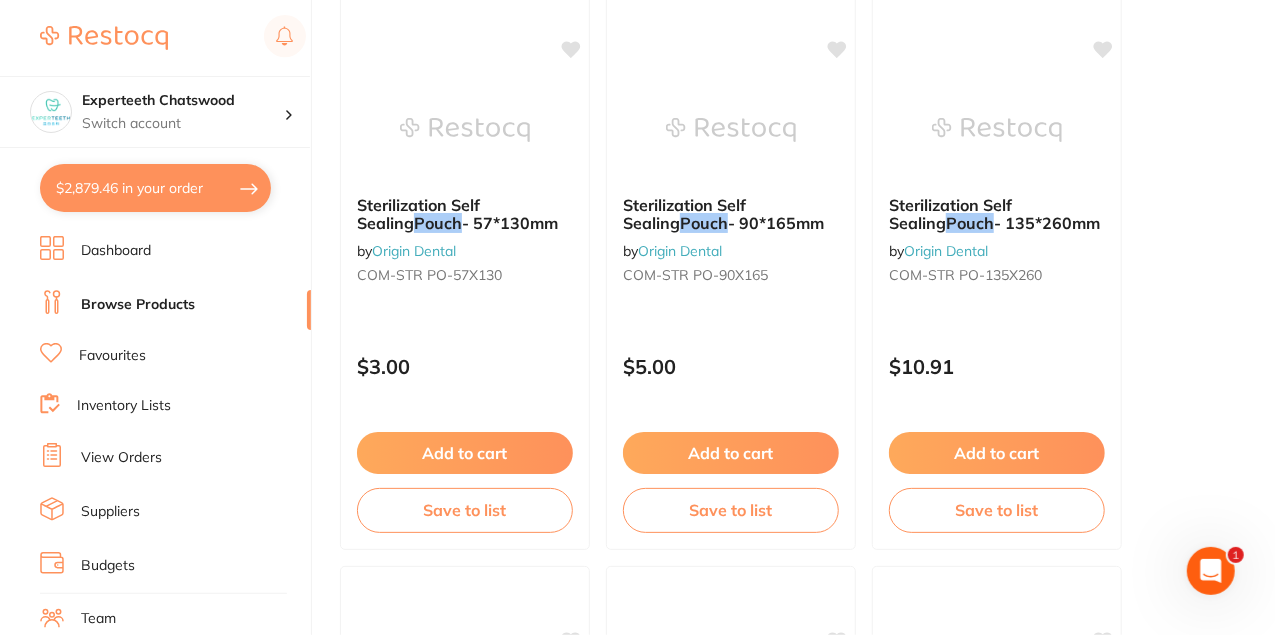 click on "$2,879.46   in your order" at bounding box center [155, 188] 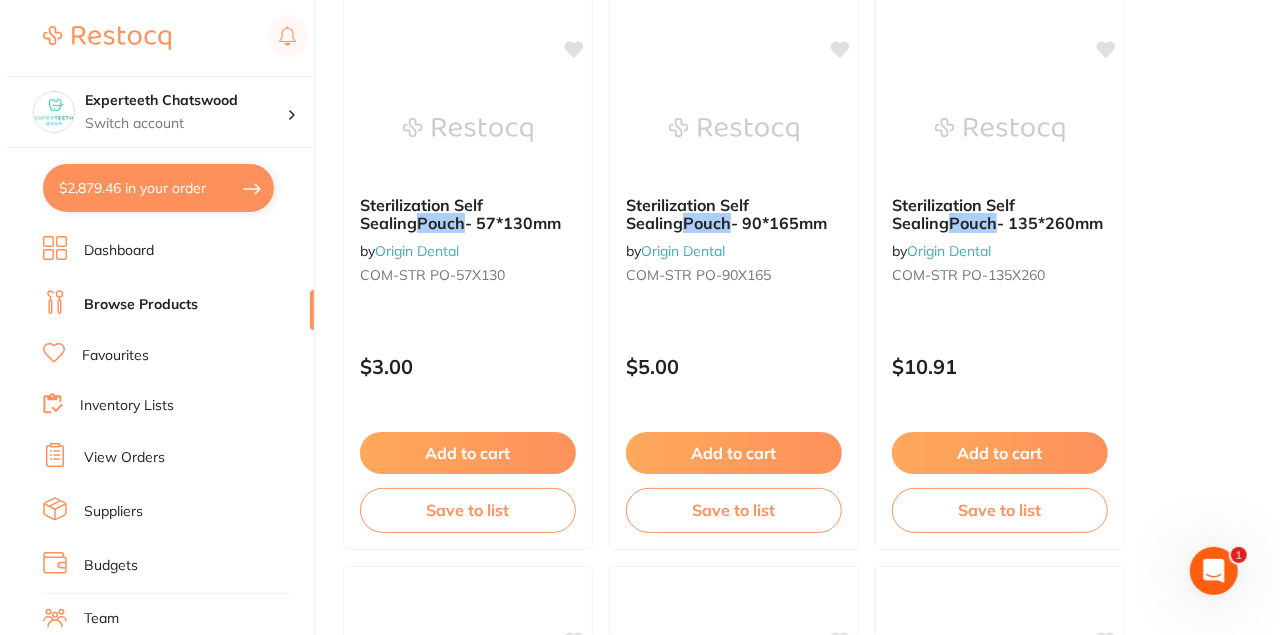 scroll, scrollTop: 0, scrollLeft: 0, axis: both 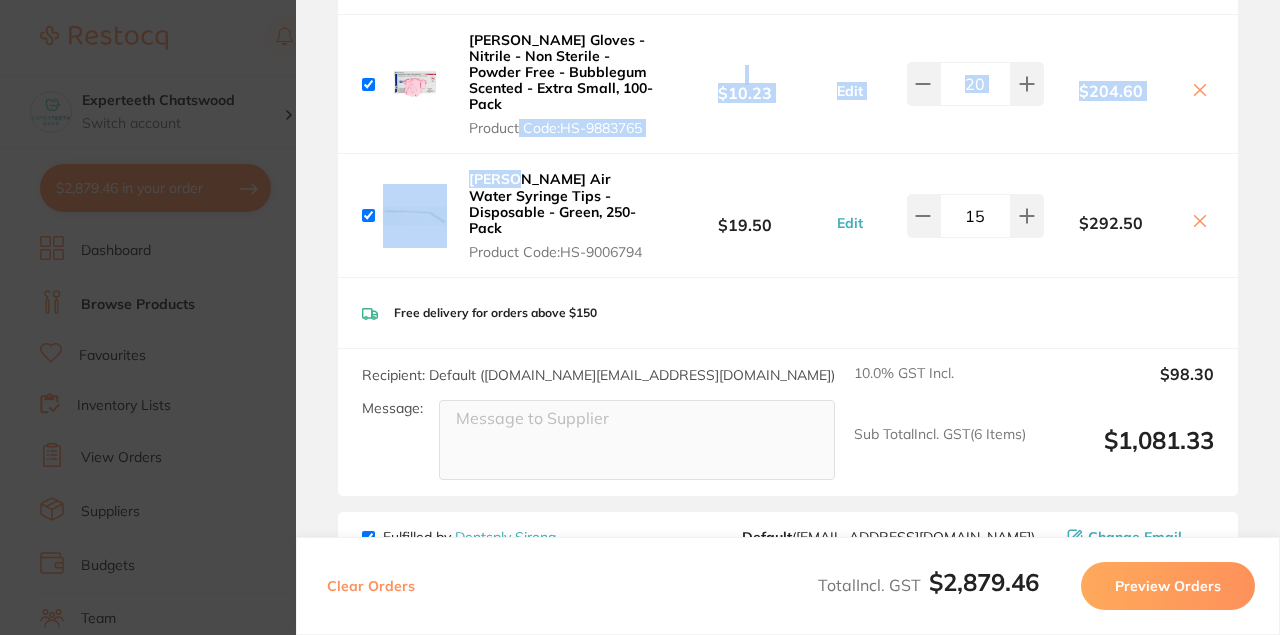 drag, startPoint x: 519, startPoint y: 156, endPoint x: 519, endPoint y: 140, distance: 16 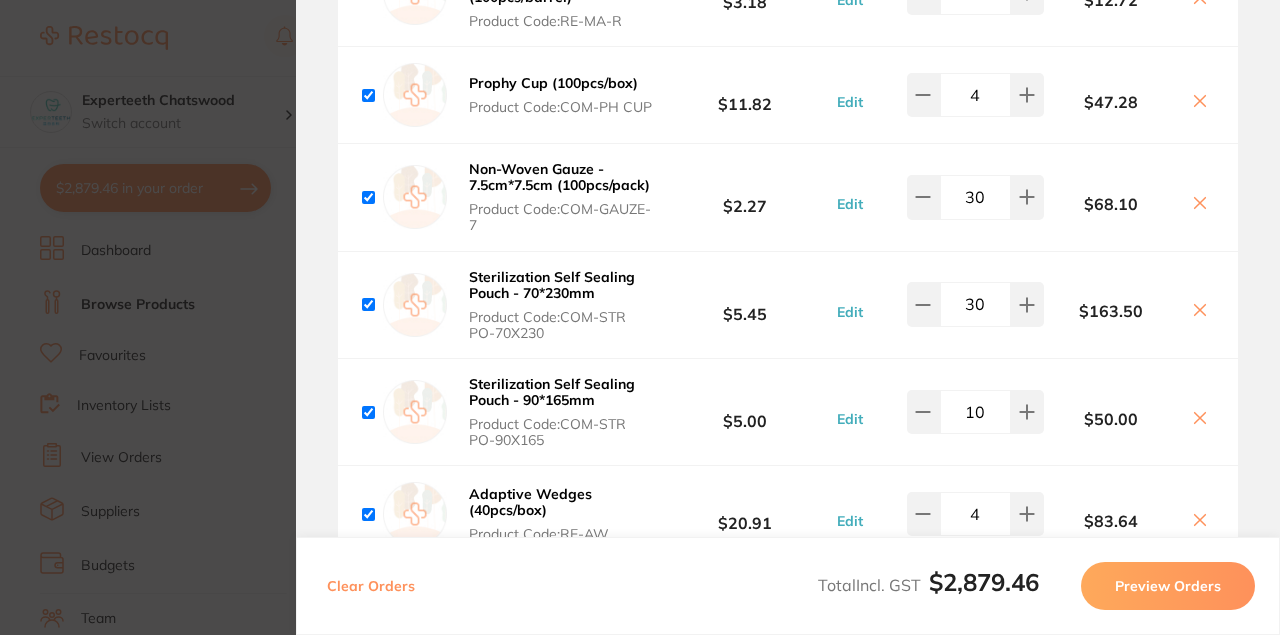 scroll, scrollTop: 3330, scrollLeft: 0, axis: vertical 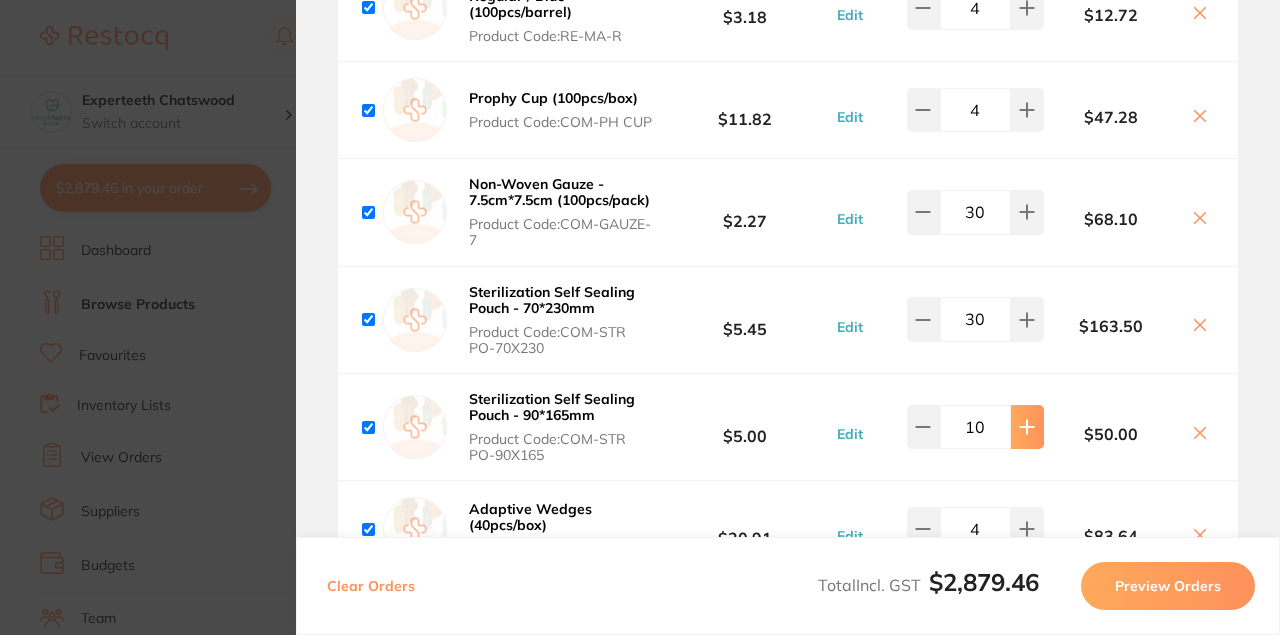 click 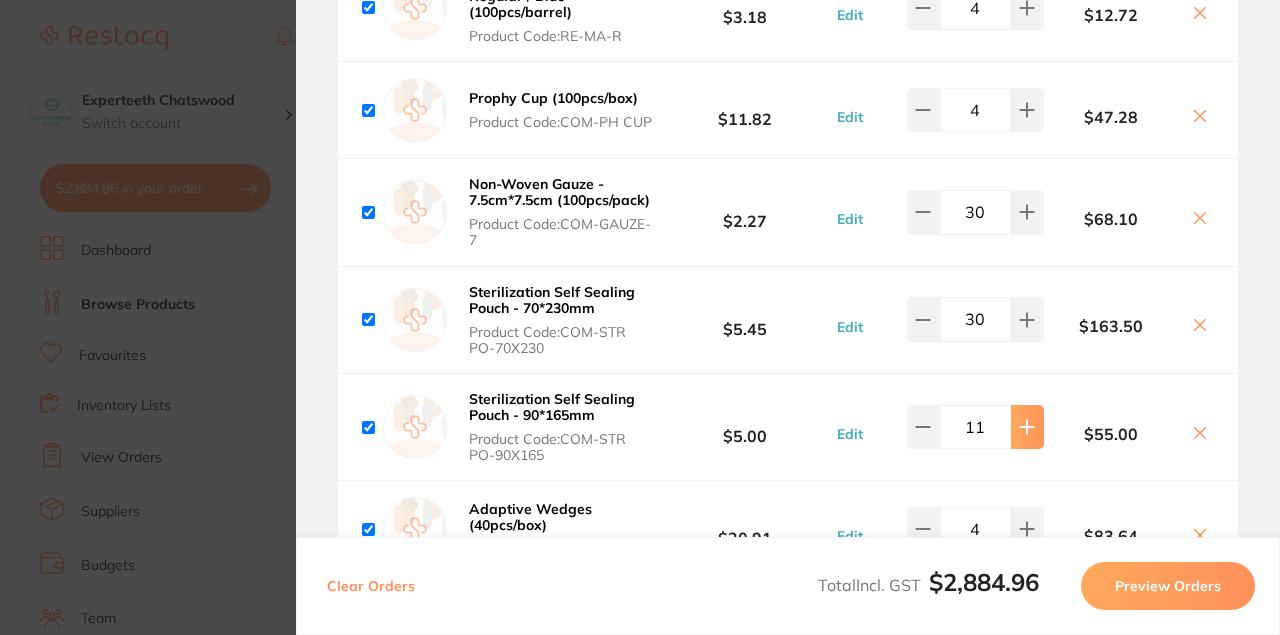 click 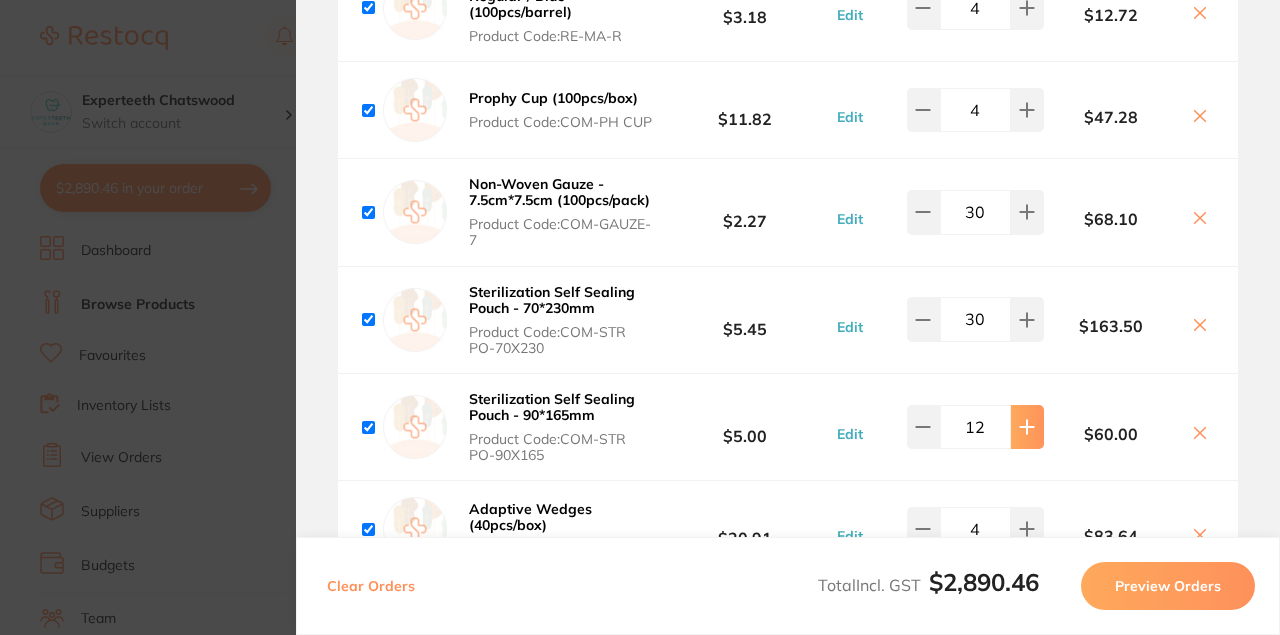 click 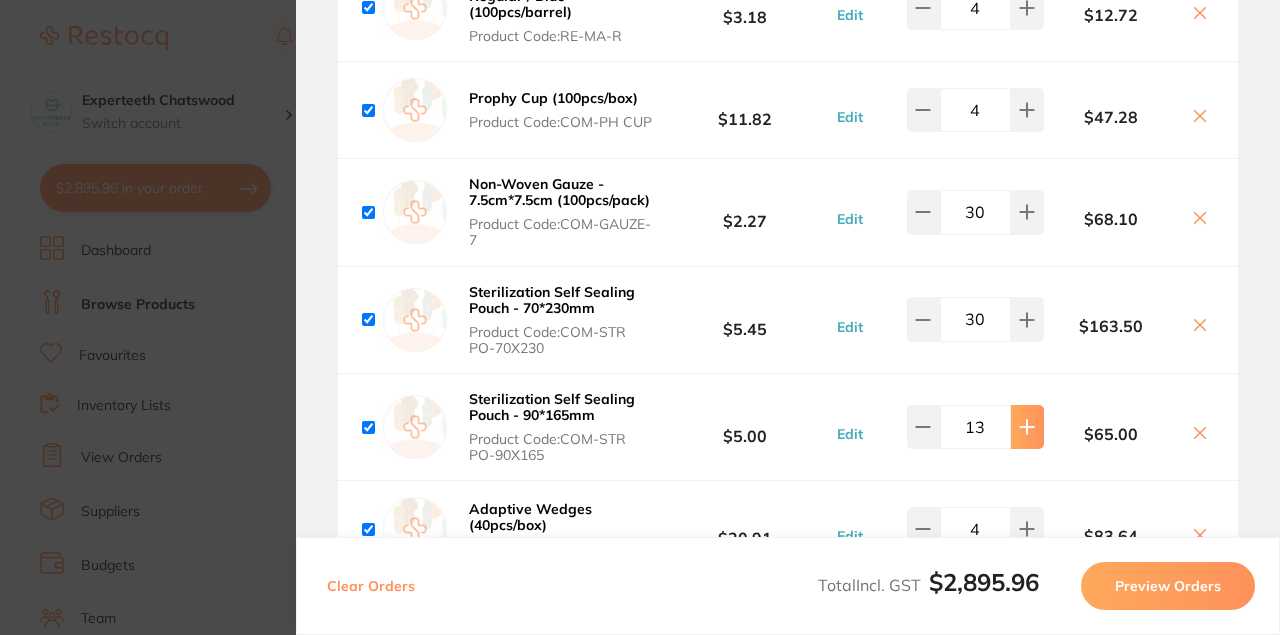 click 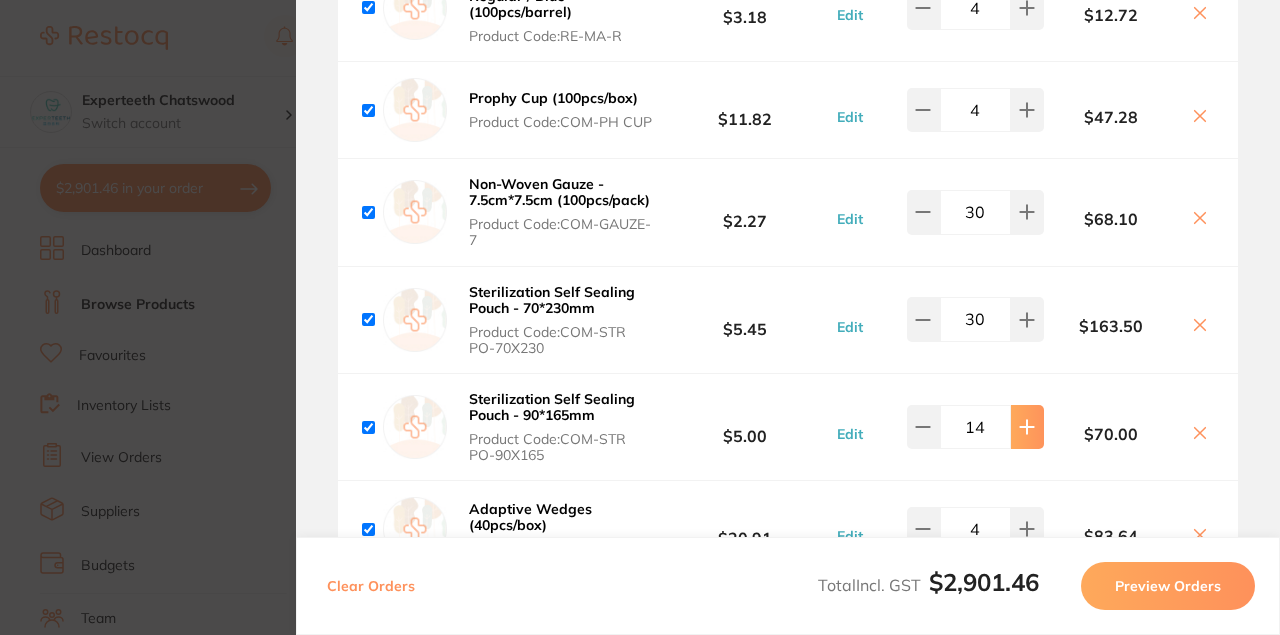click 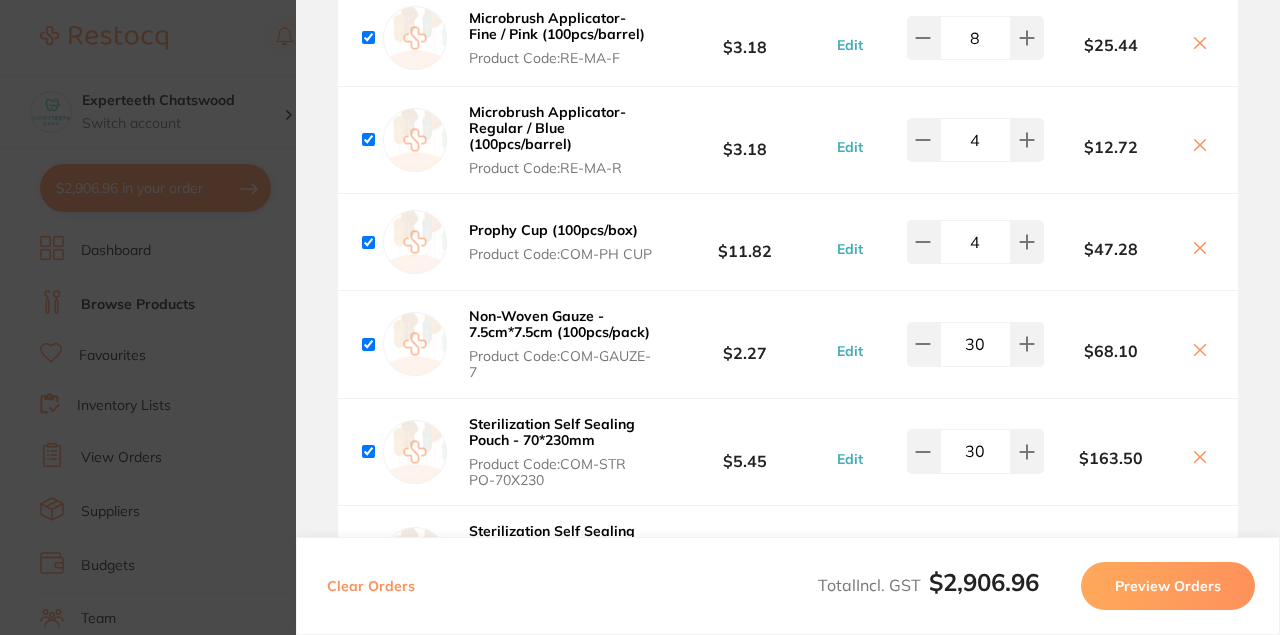 scroll, scrollTop: 3197, scrollLeft: 0, axis: vertical 